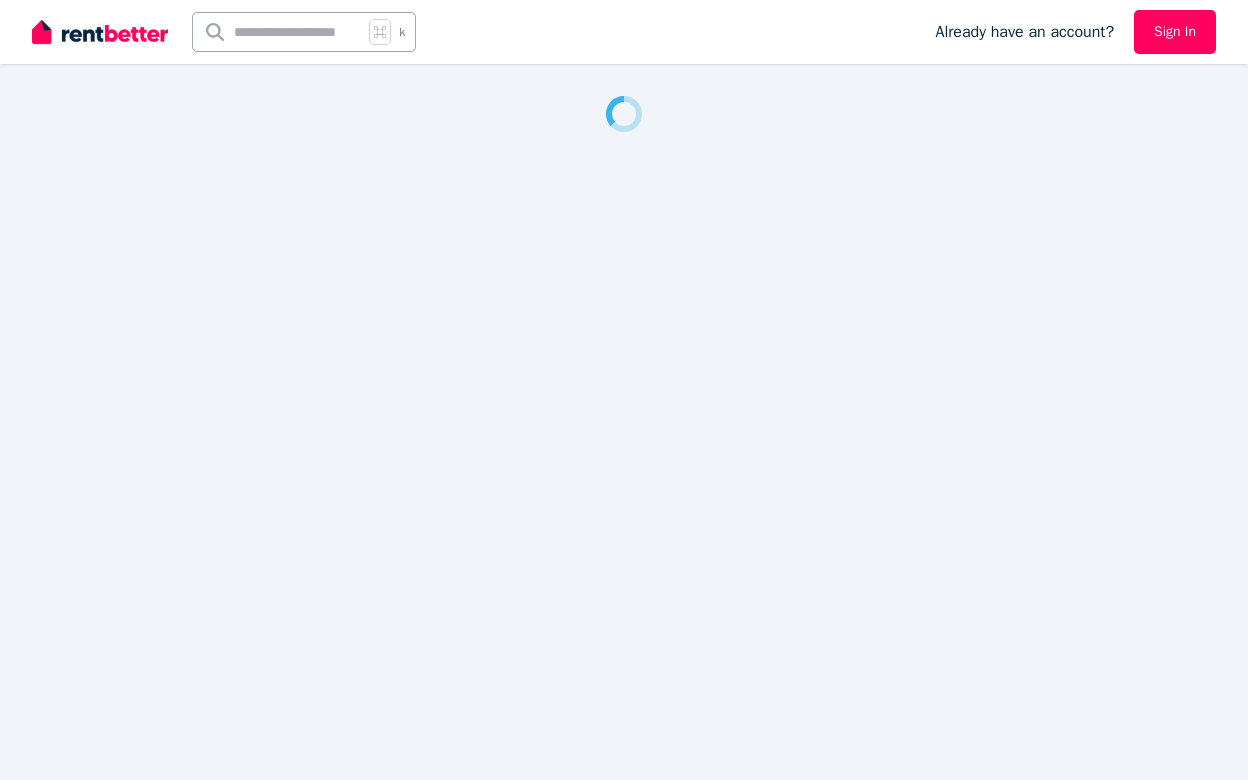 scroll, scrollTop: 0, scrollLeft: 0, axis: both 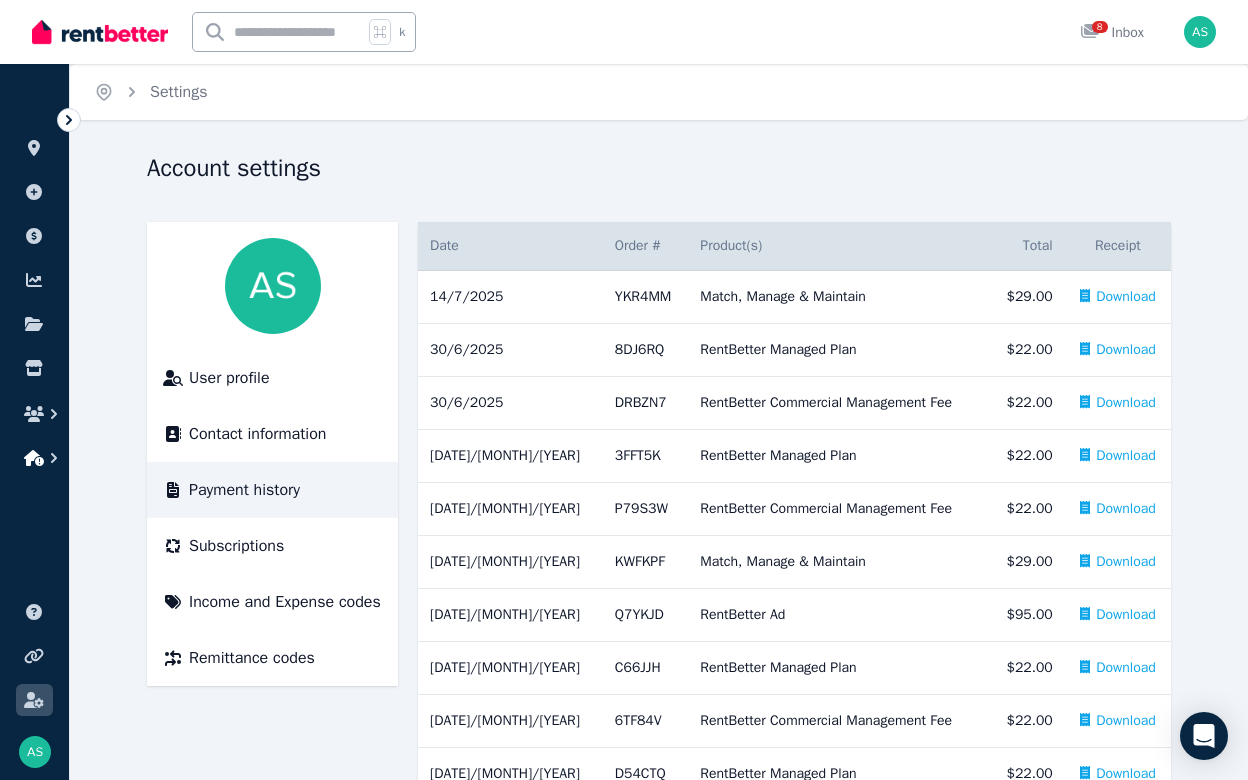 click 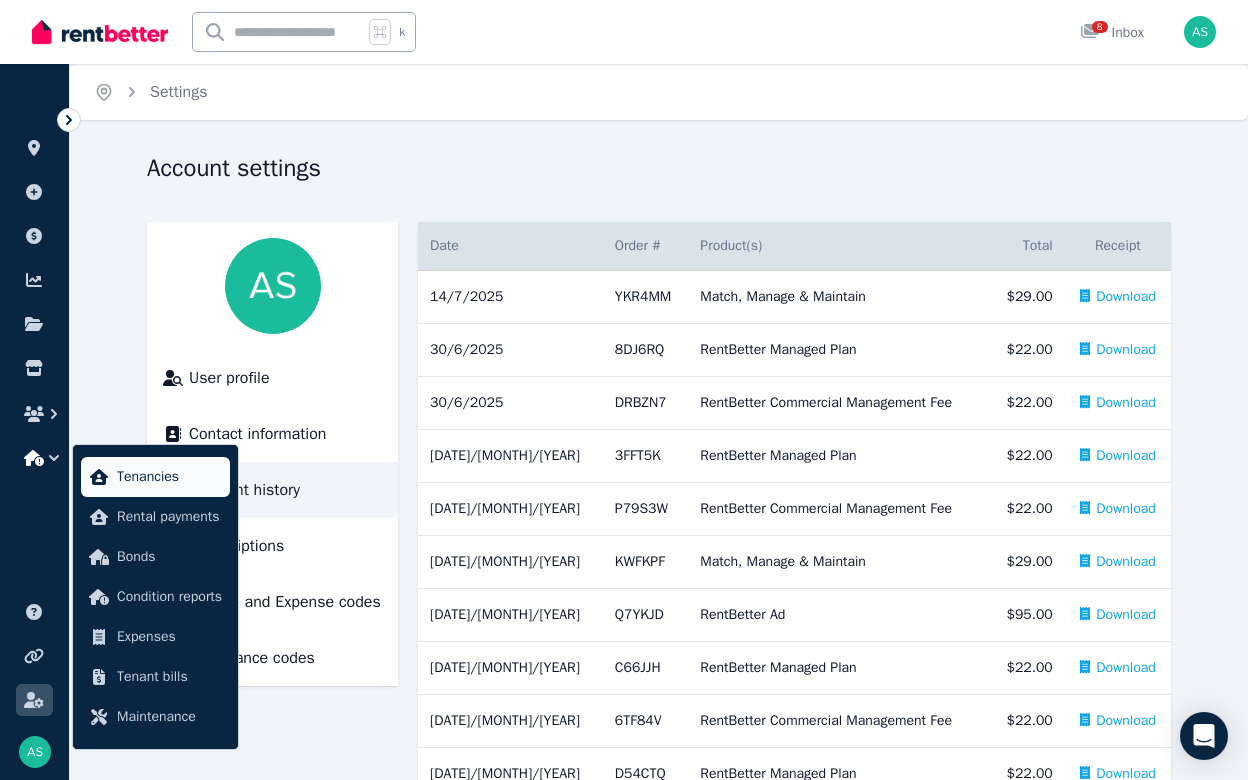 click on "Tenancies" at bounding box center [169, 477] 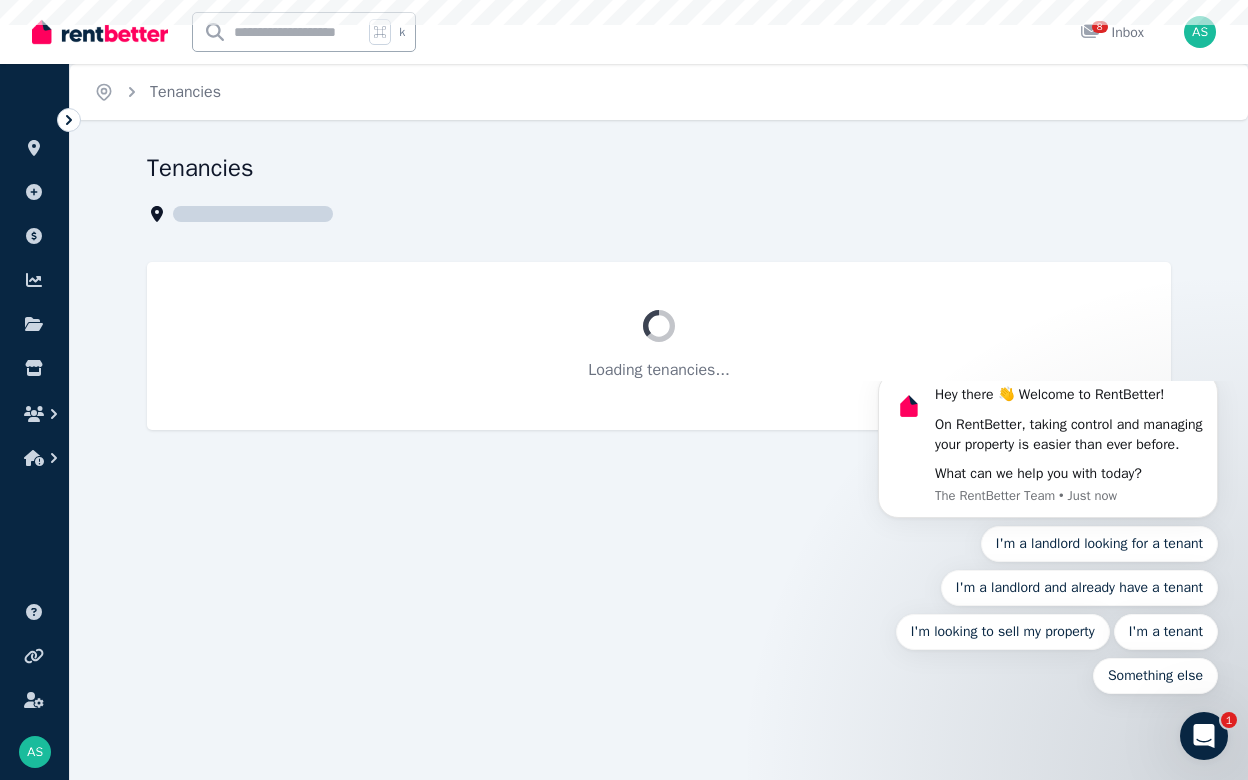 scroll, scrollTop: 0, scrollLeft: 0, axis: both 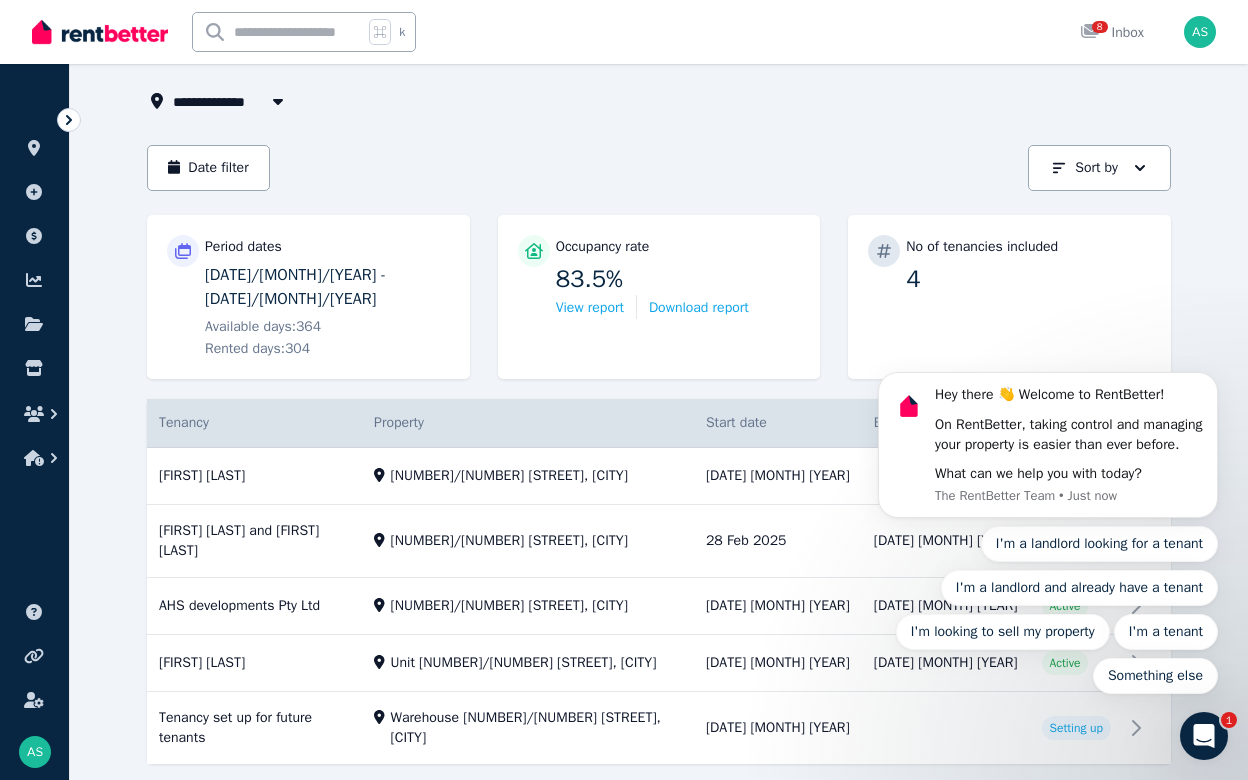 click 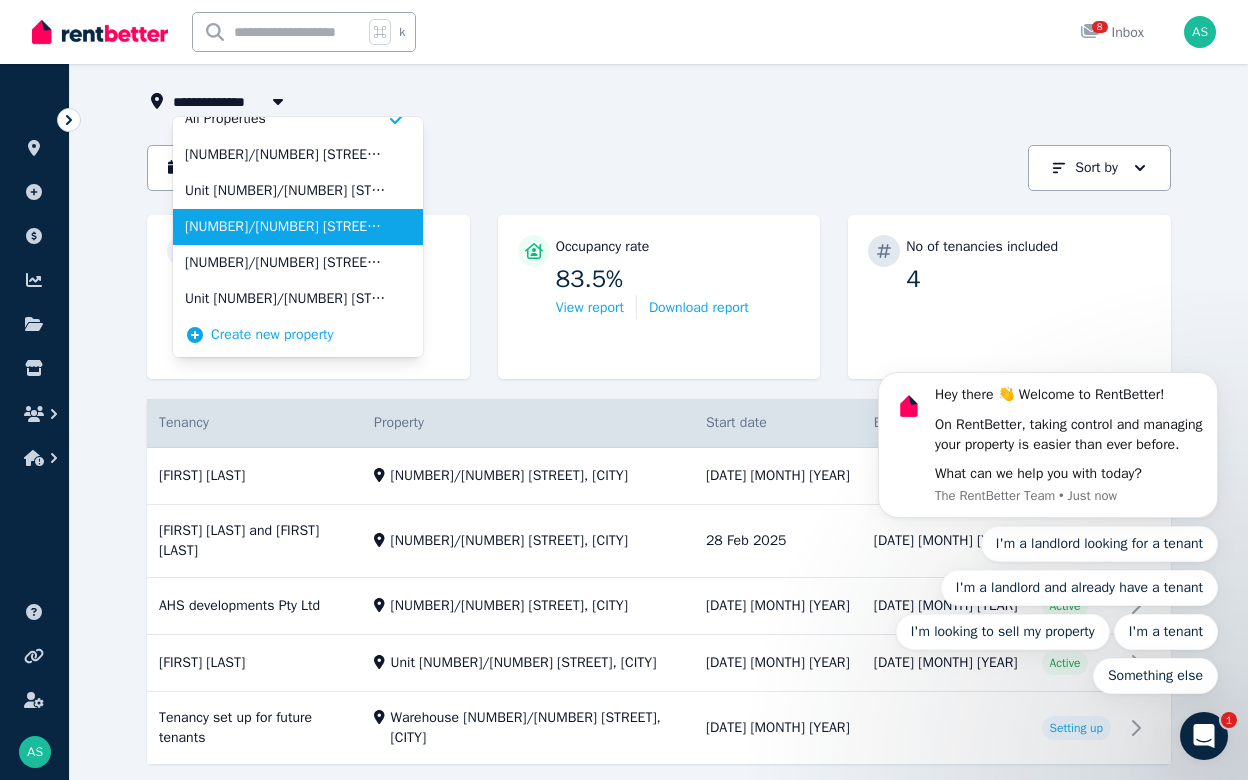 scroll, scrollTop: 20, scrollLeft: 0, axis: vertical 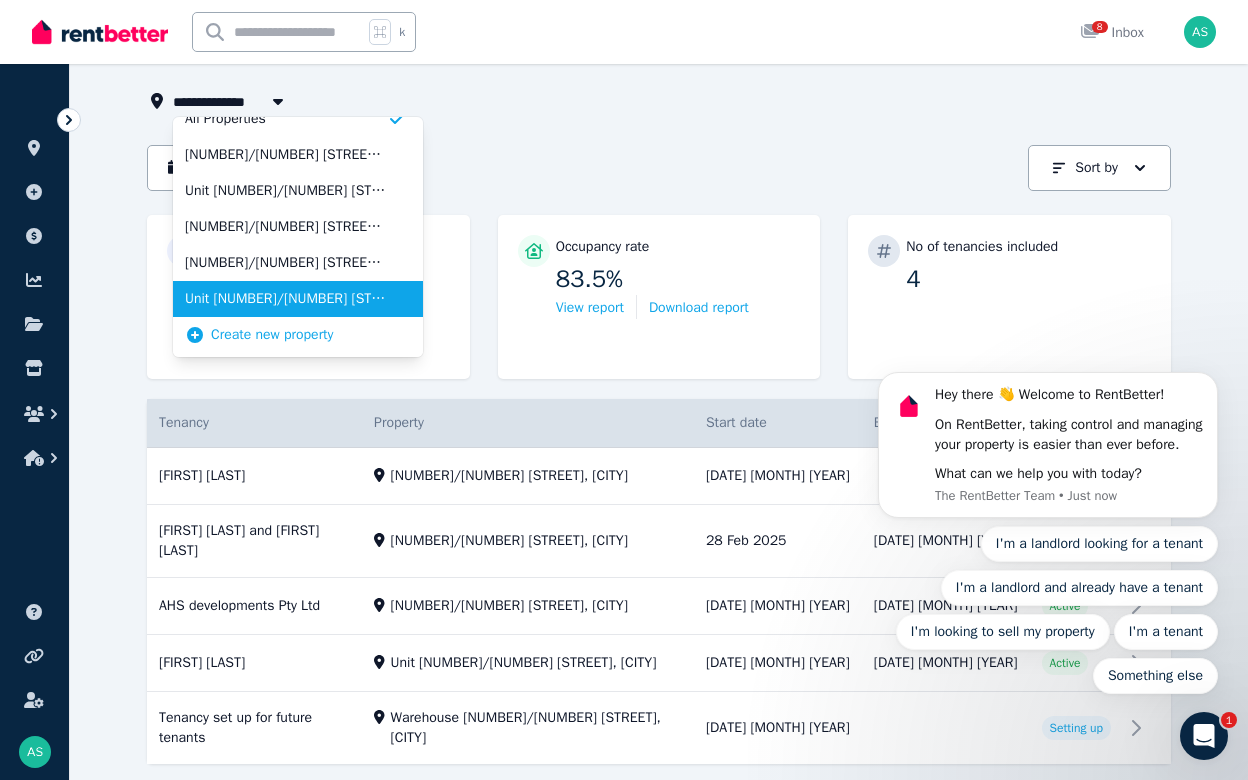 click on "Unit [NUMBER]/[NUMBER] [STREET], [CITY]" at bounding box center [286, 299] 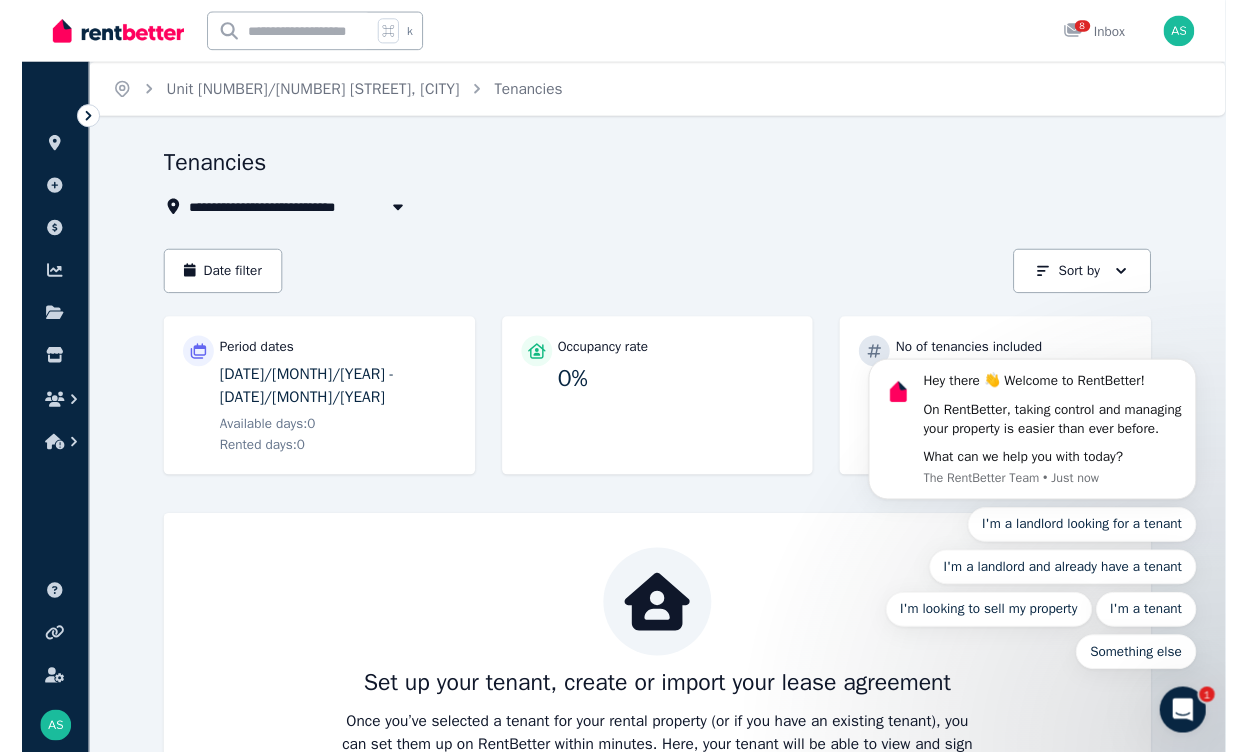 scroll, scrollTop: 0, scrollLeft: 0, axis: both 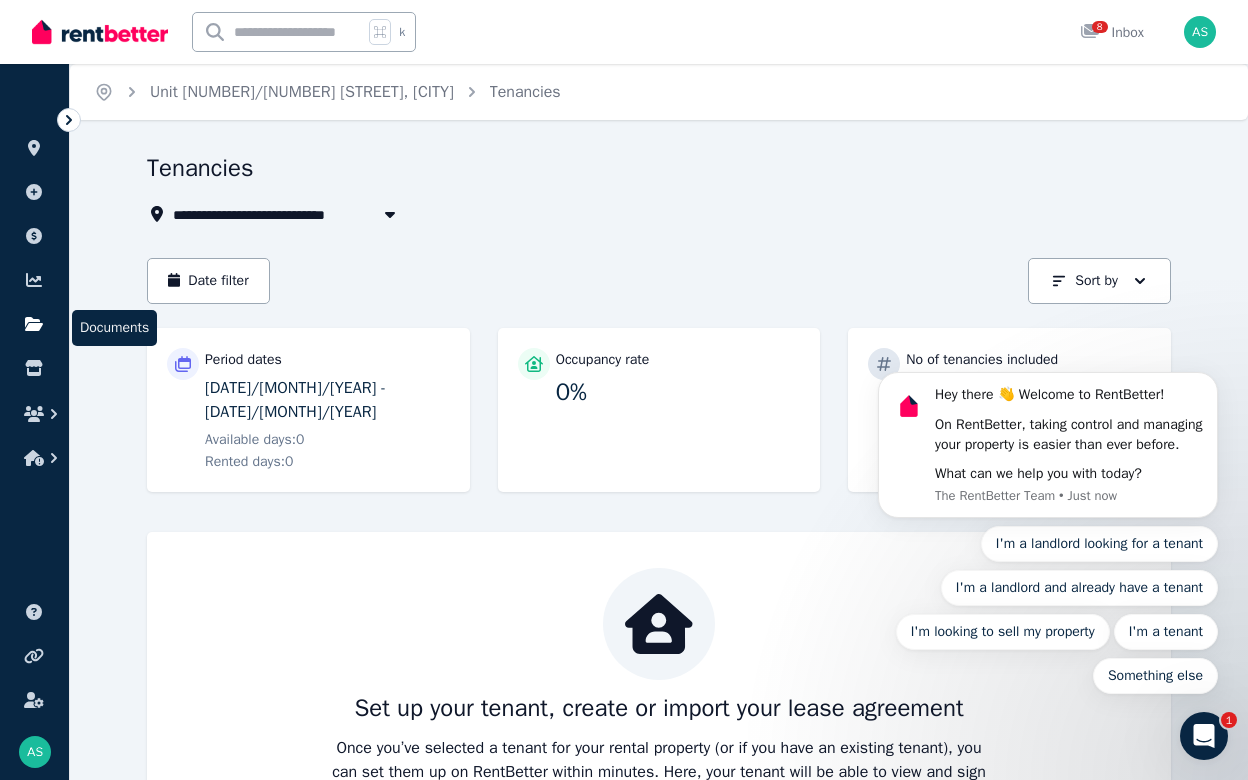 click 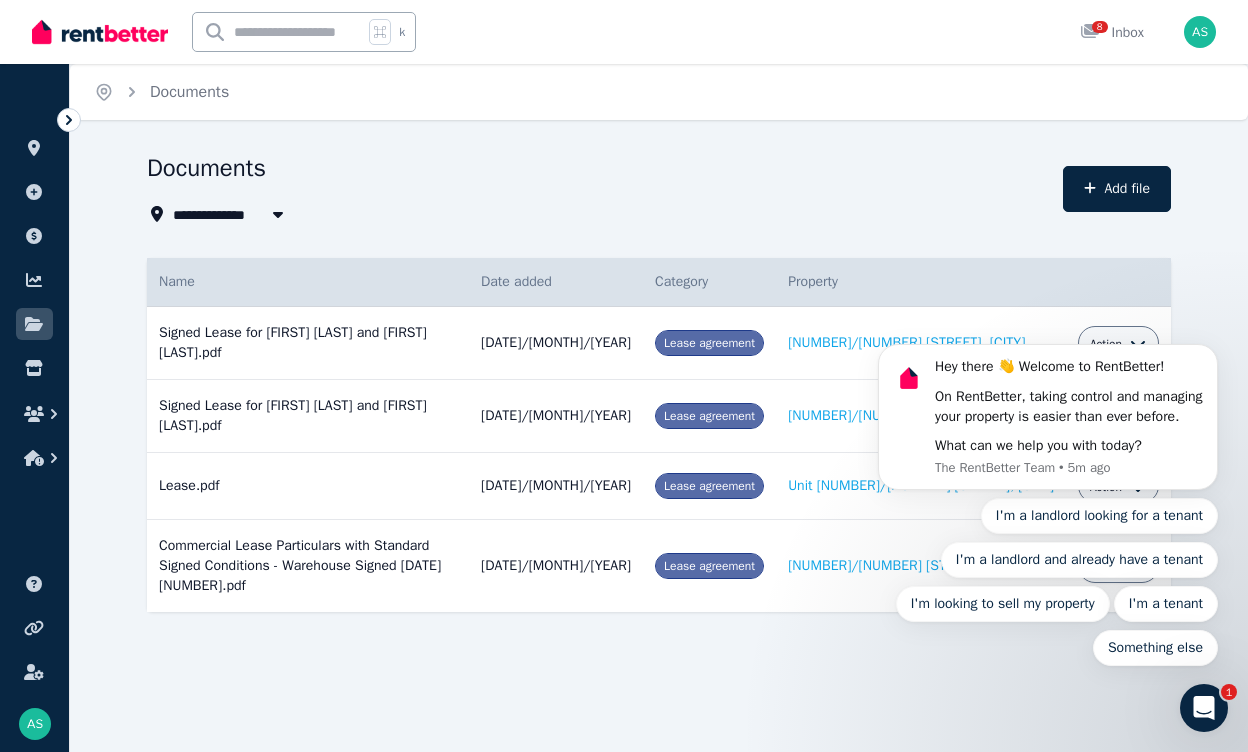 click at bounding box center [278, 32] 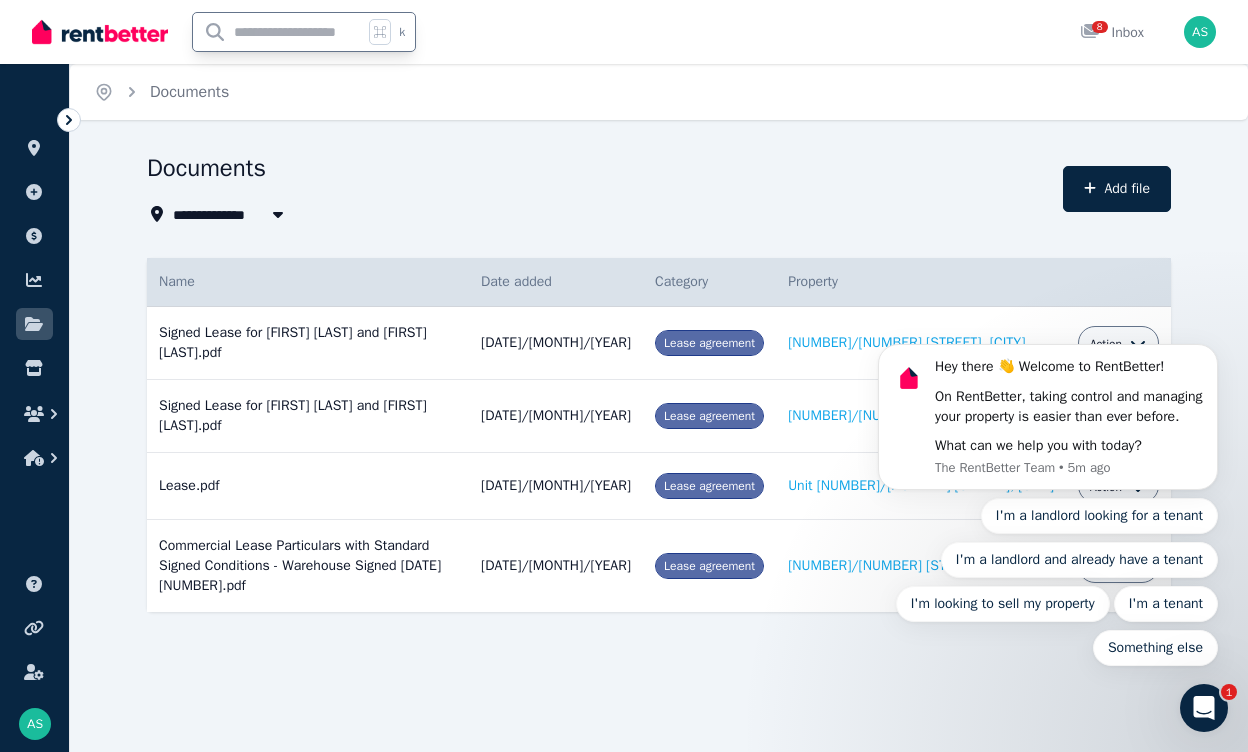 click on "All Properties" at bounding box center [231, 214] 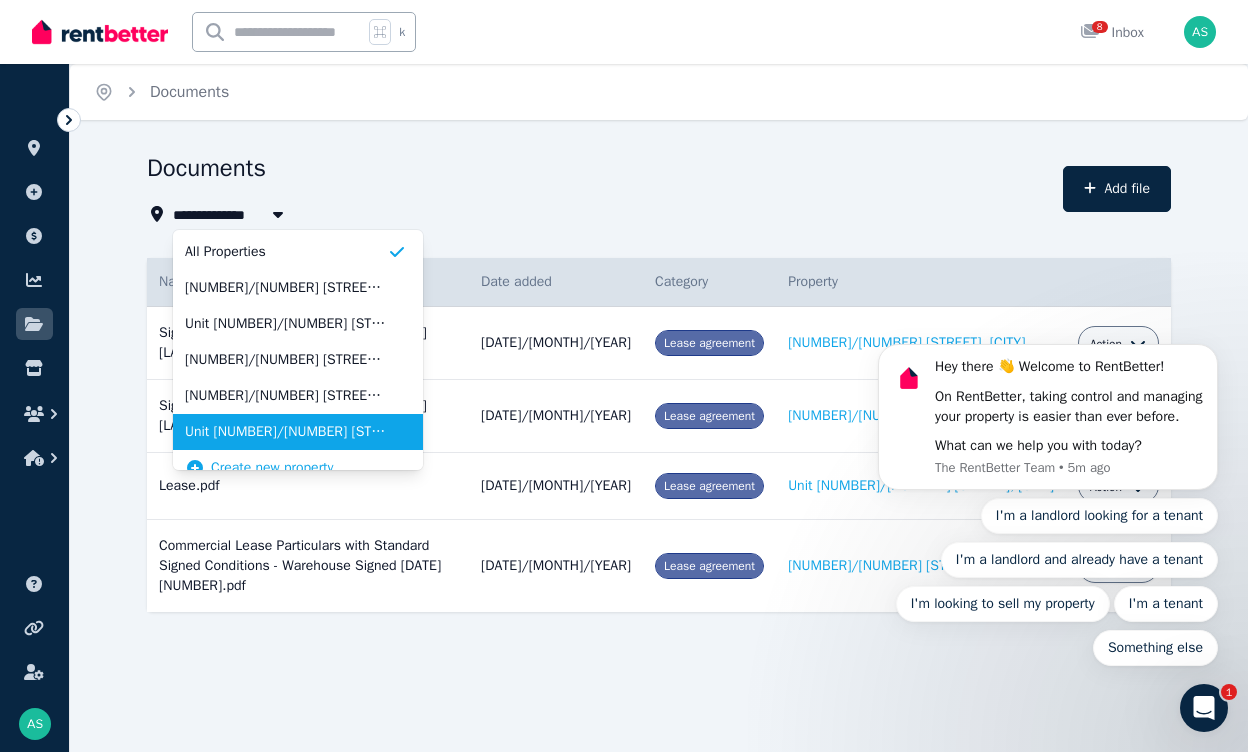 click on "Unit [NUMBER]/[NUMBER] [STREET], [CITY]" at bounding box center (286, 432) 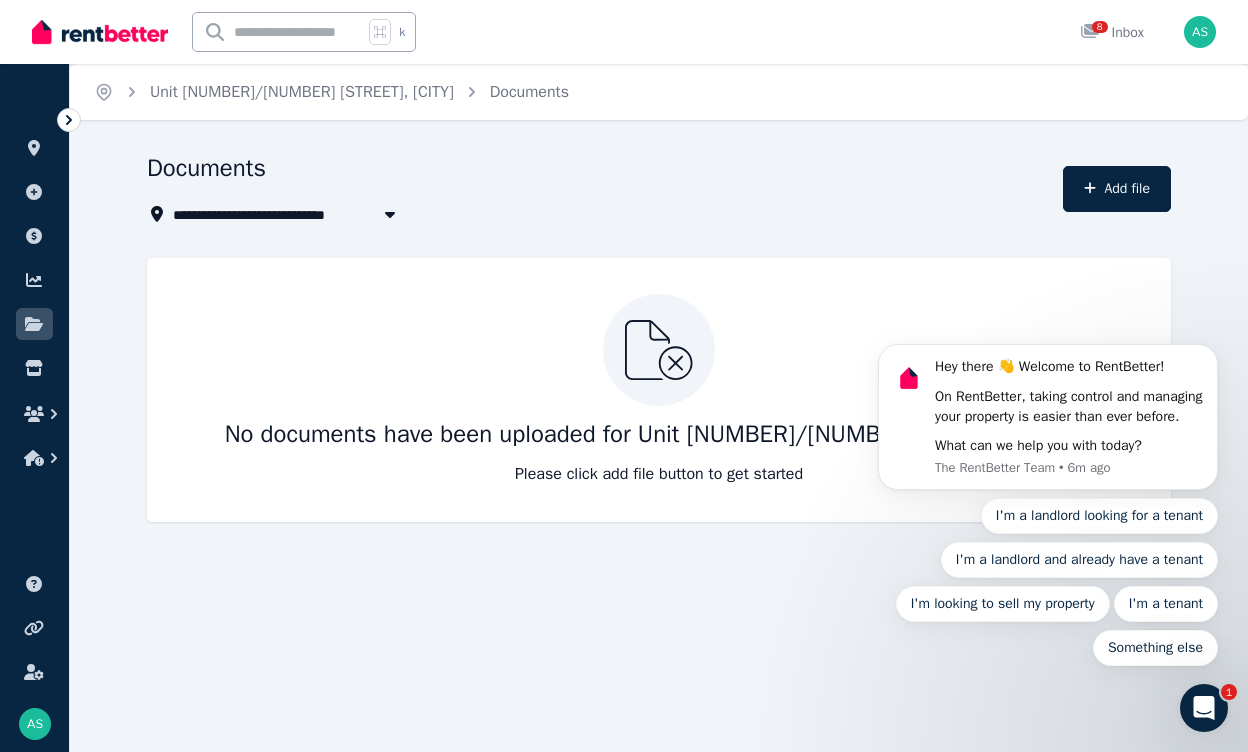 click on "Hey there 👋 Welcome to RentBetter!  On RentBetter, taking control and managing your property is easier than ever before.  What can we help you with today?  The RentBetter Team • 6m ago I'm a landlord looking for a tenant I'm a landlord and already have a tenant I'm looking to sell my property I'm a tenant Something else" at bounding box center (1048, 414) 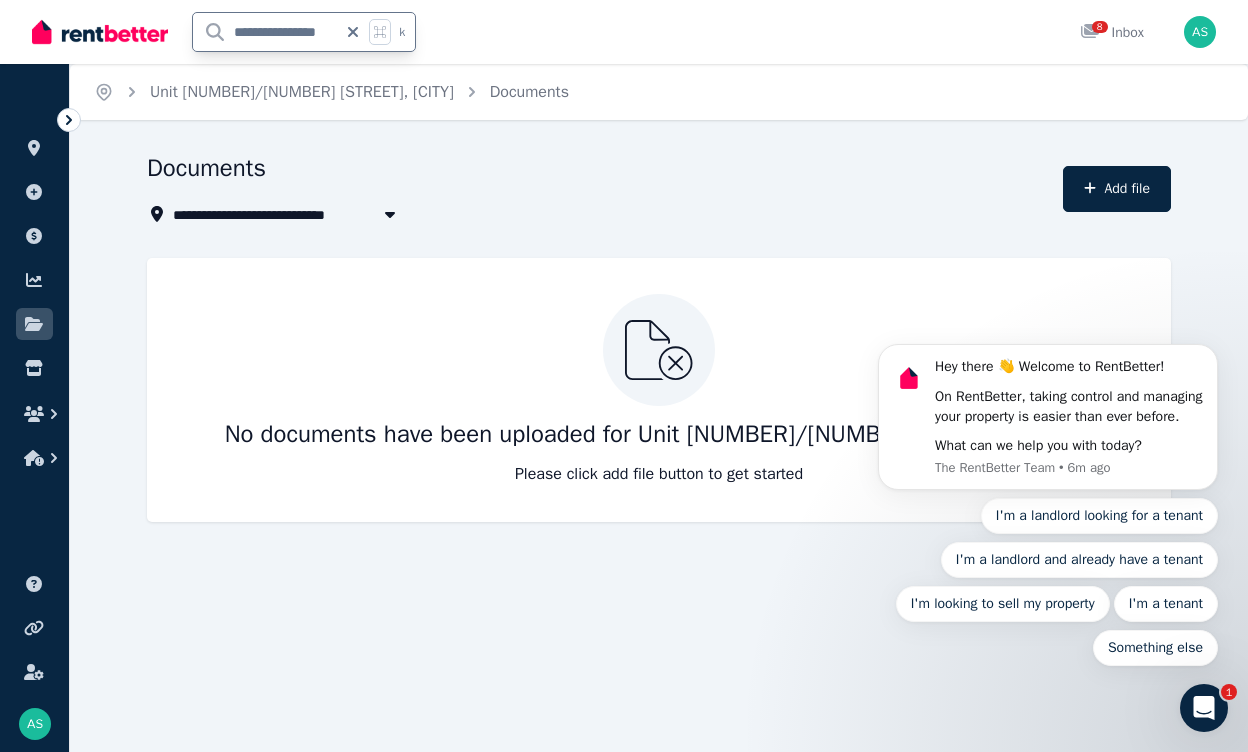 type on "**********" 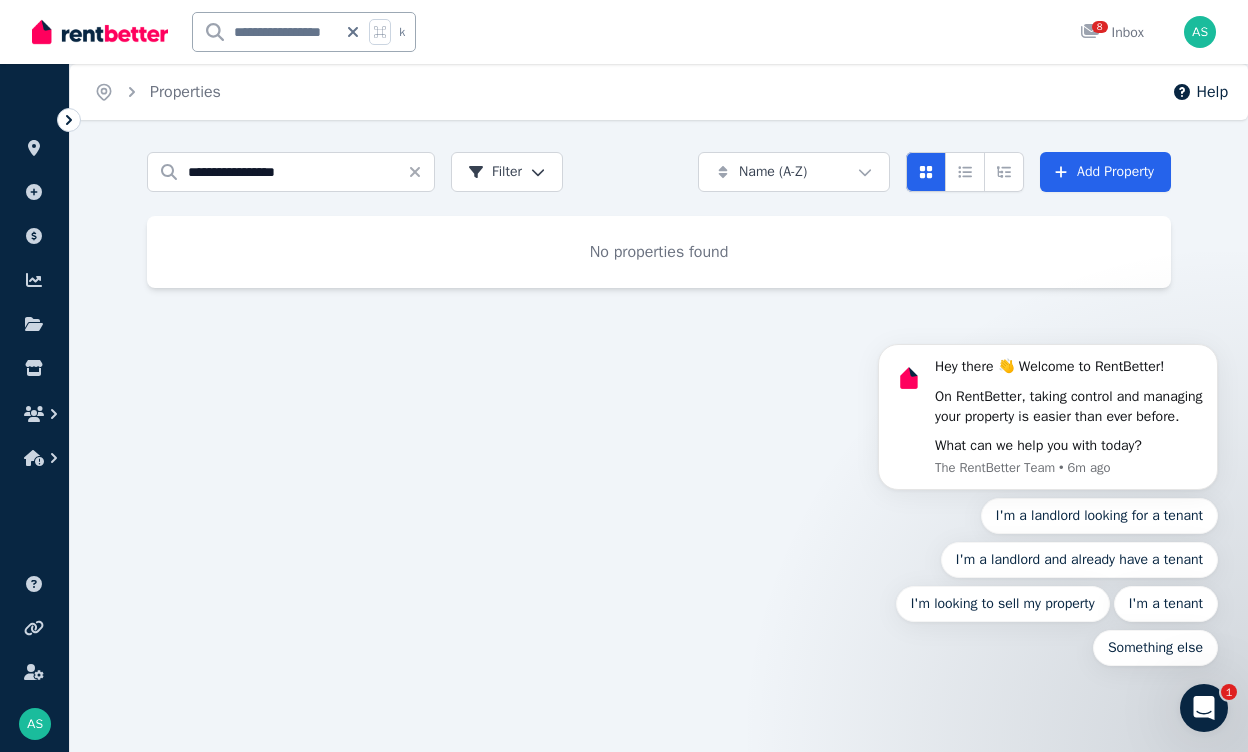 click on "Hey there 👋 Welcome to RentBetter!  On RentBetter, taking control and managing your property is easier than ever before.  What can we help you with today?  The RentBetter Team • 6m ago I'm a landlord looking for a tenant I'm a landlord and already have a tenant I'm looking to sell my property I'm a tenant Something else" at bounding box center (1048, 414) 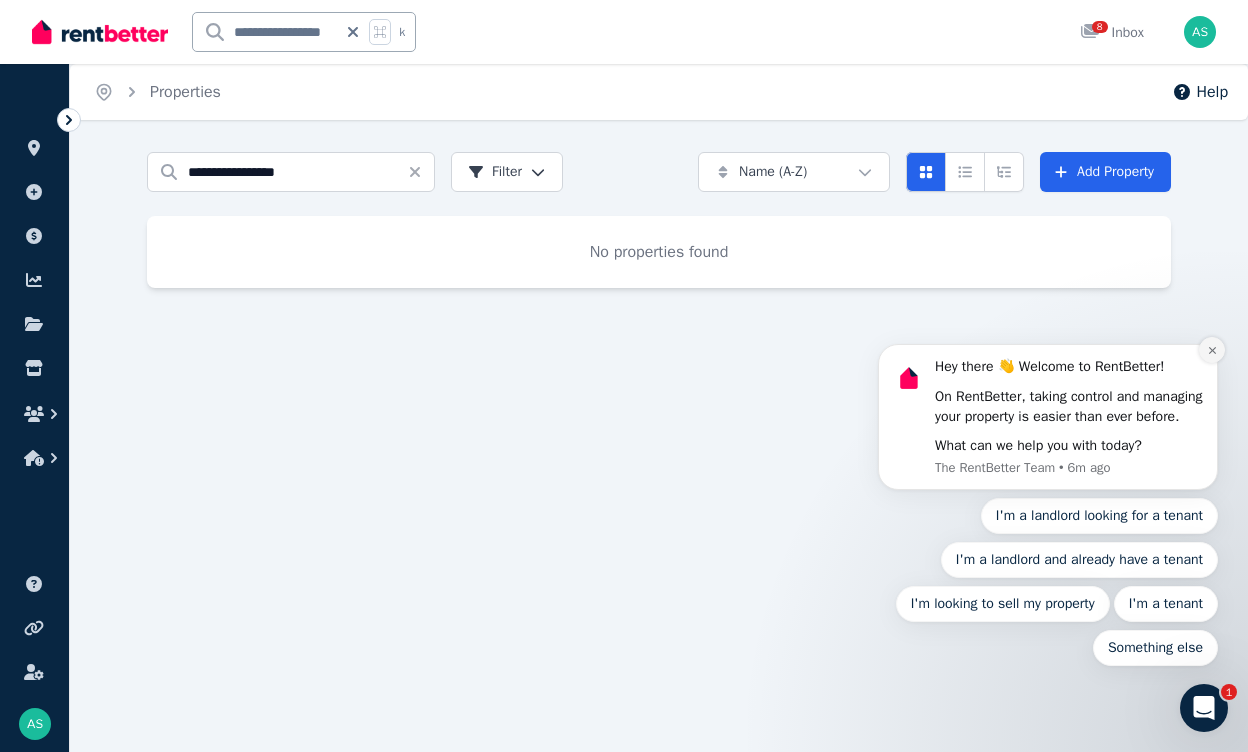 scroll, scrollTop: 0, scrollLeft: 0, axis: both 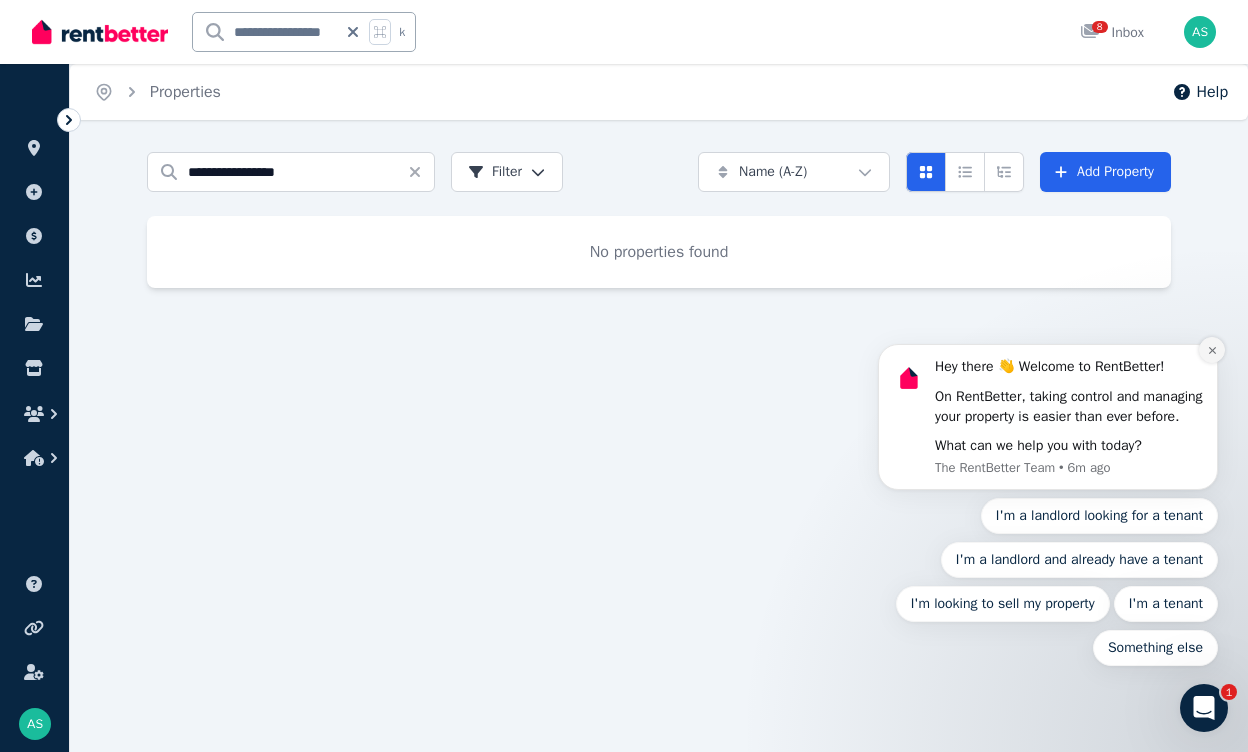 click 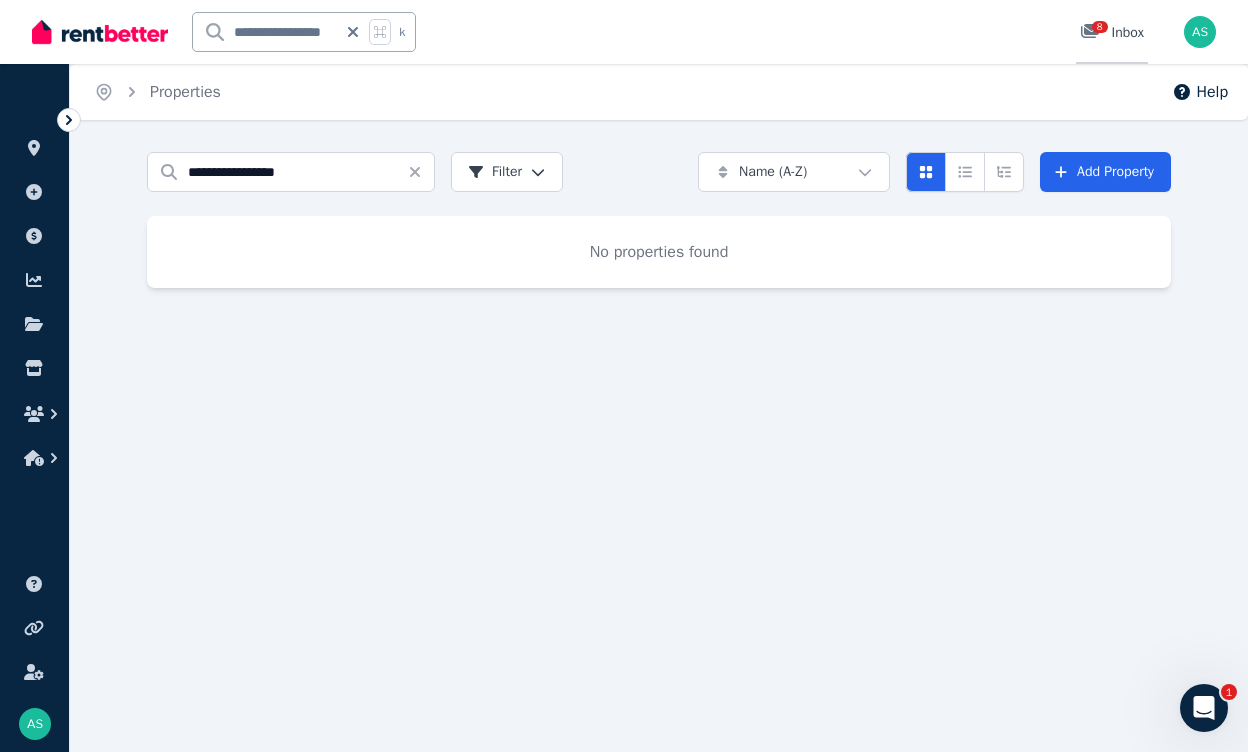 click on "8" at bounding box center (1096, 33) 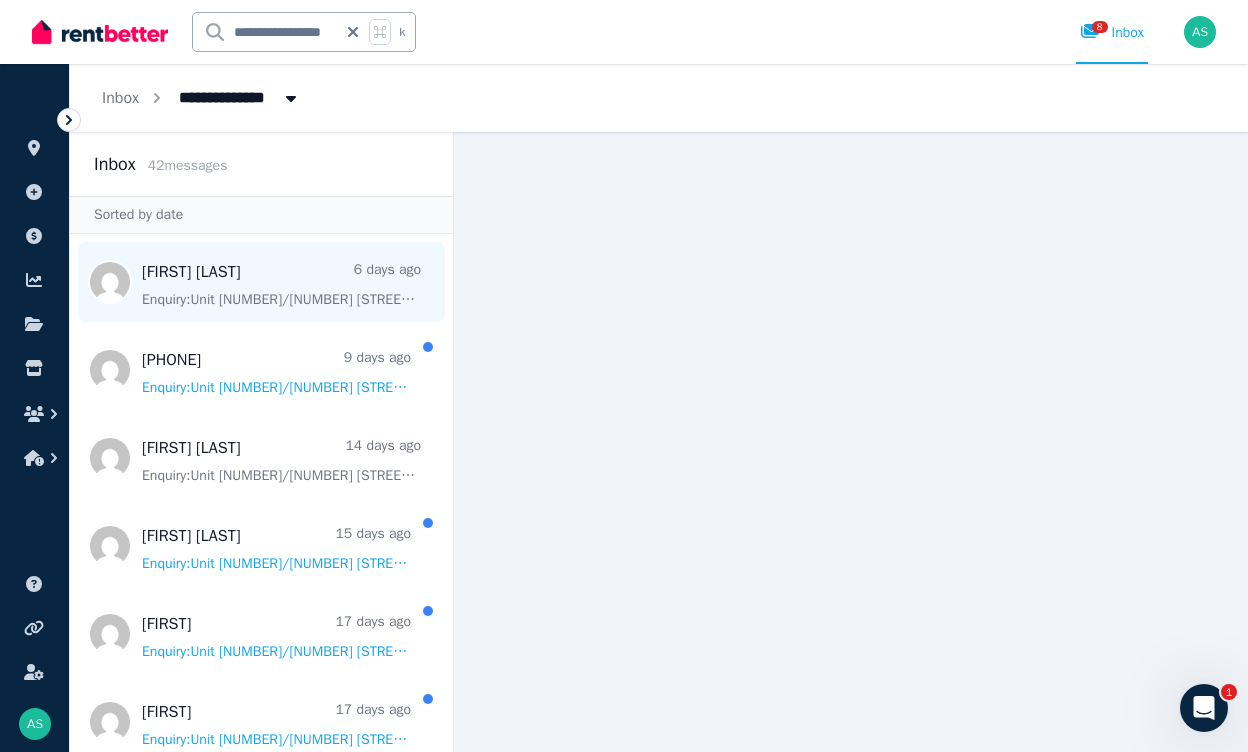 click at bounding box center (261, 282) 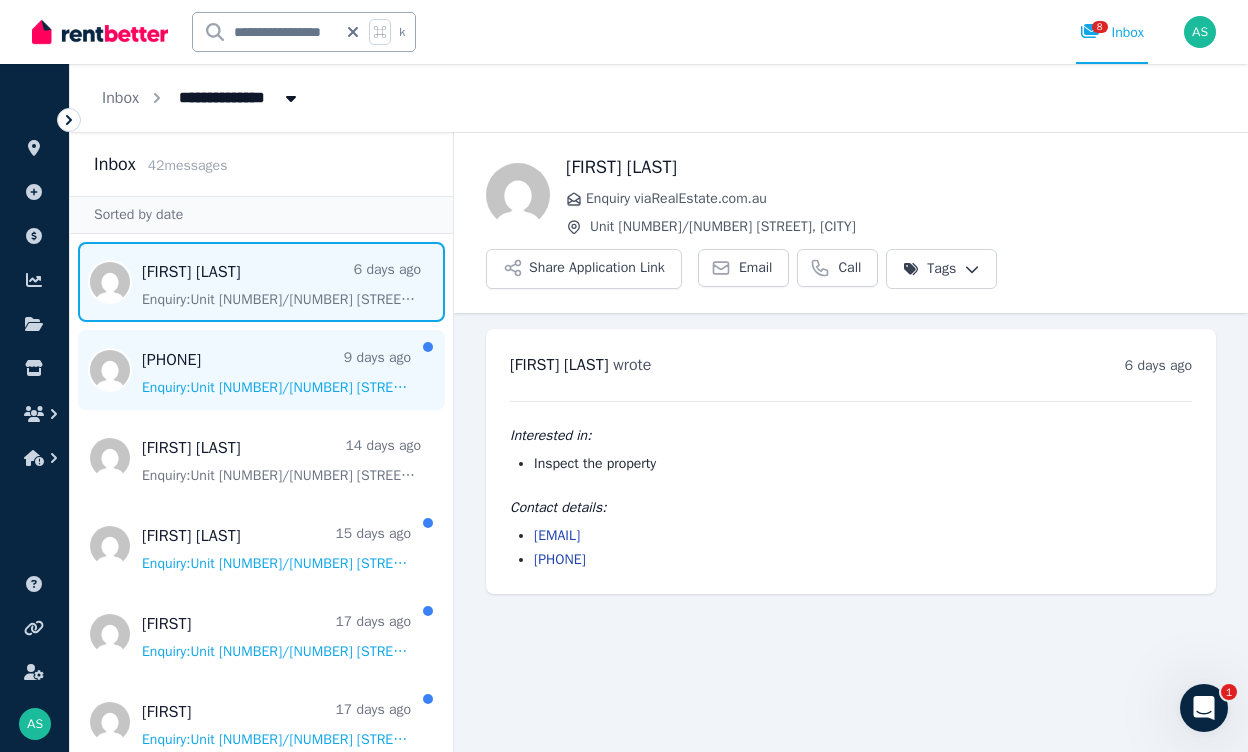 click at bounding box center (261, 370) 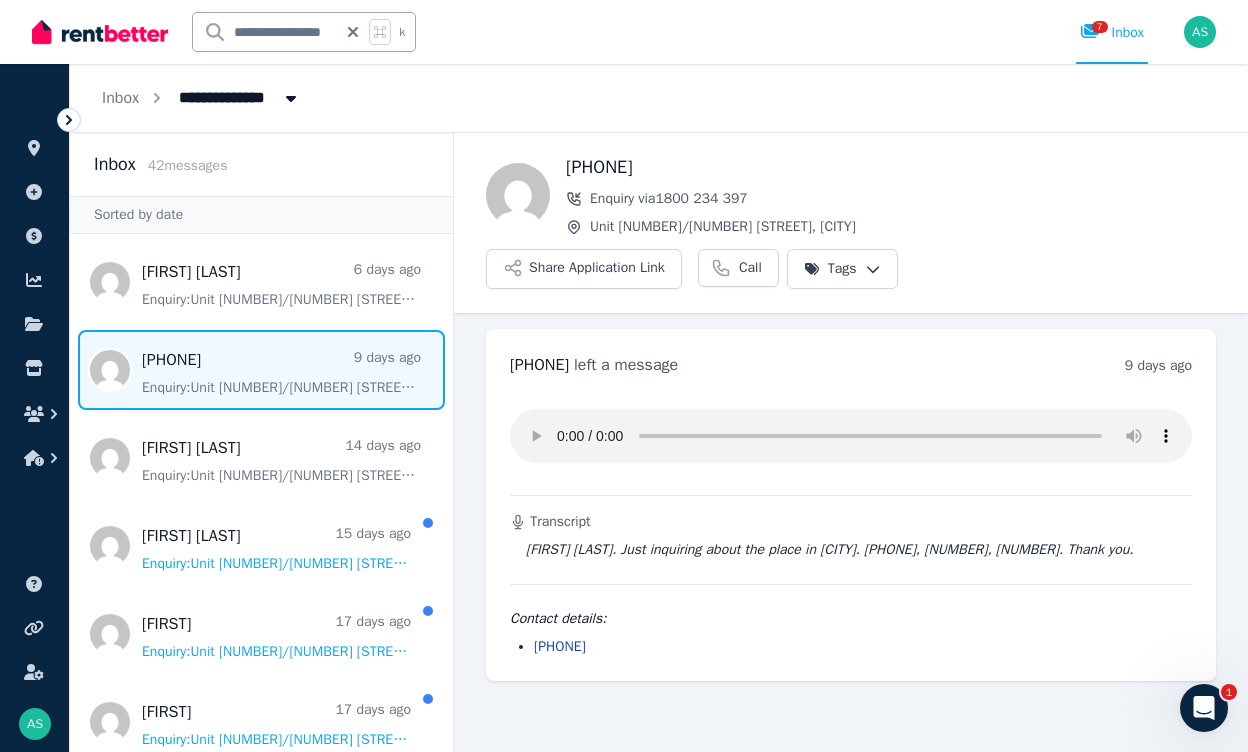 click at bounding box center [851, 436] 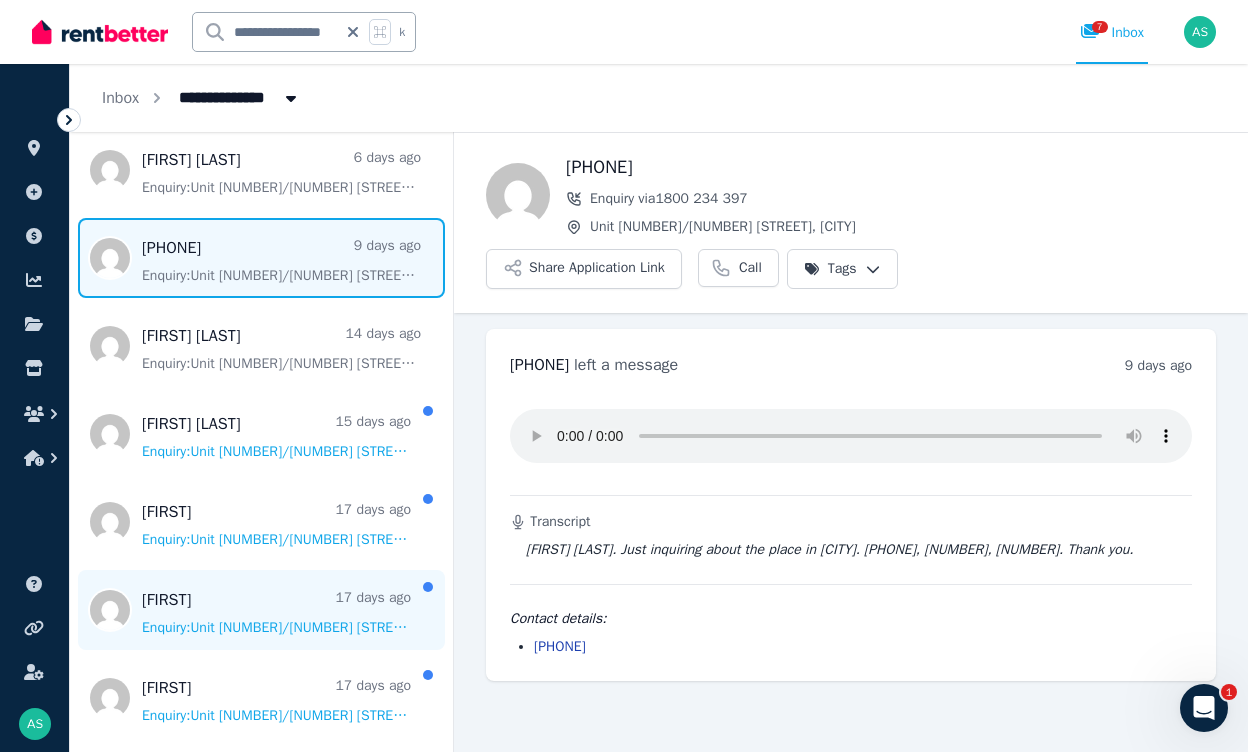 scroll, scrollTop: 99, scrollLeft: 0, axis: vertical 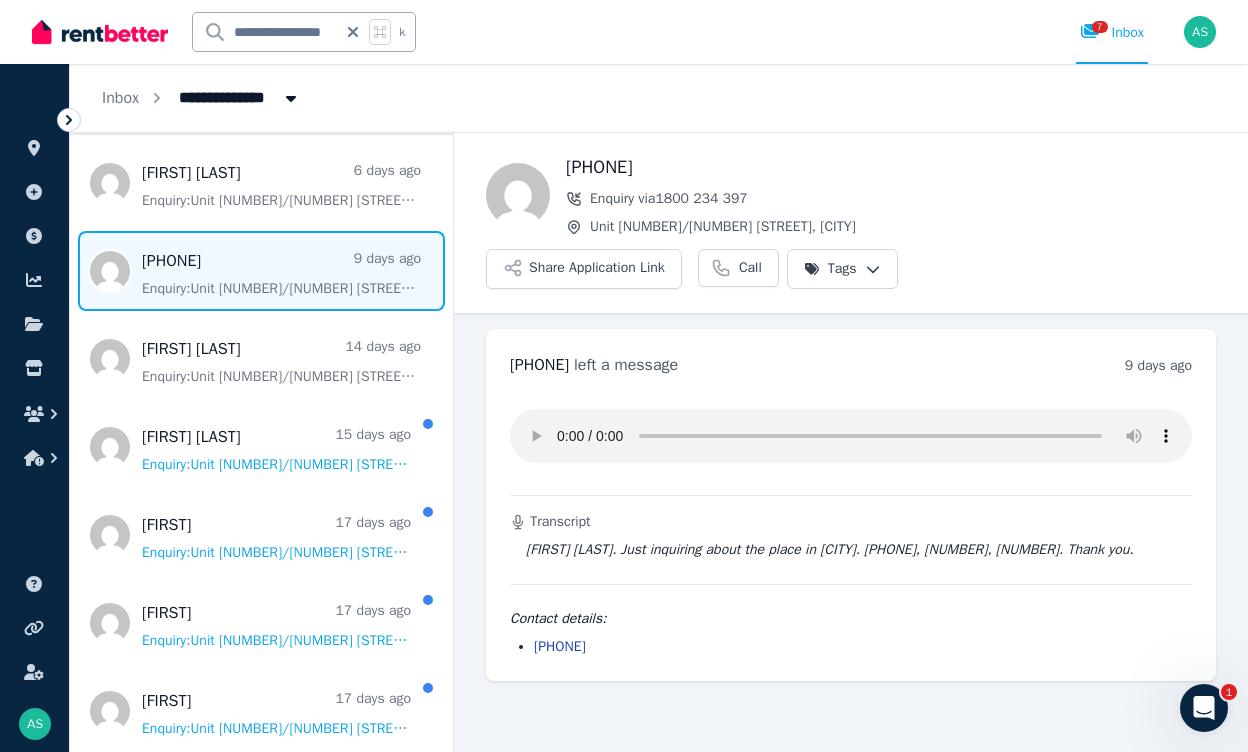click at bounding box center (851, 436) 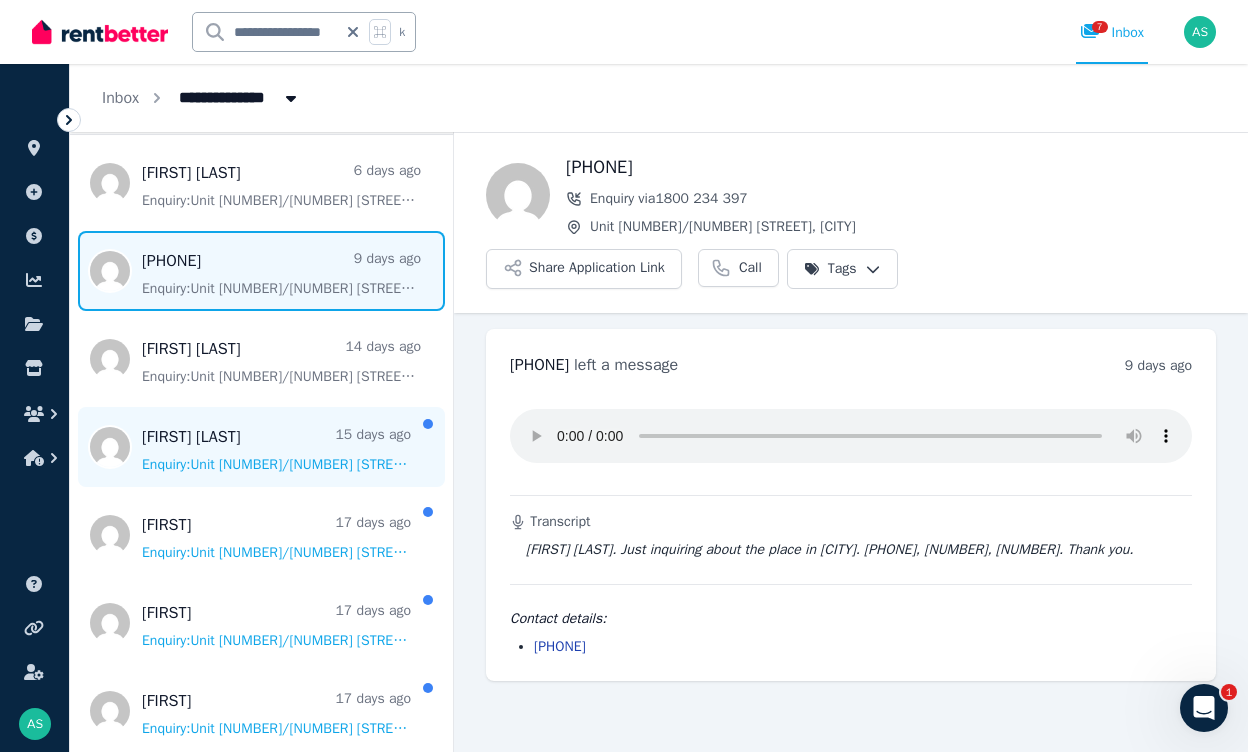 click at bounding box center [261, 447] 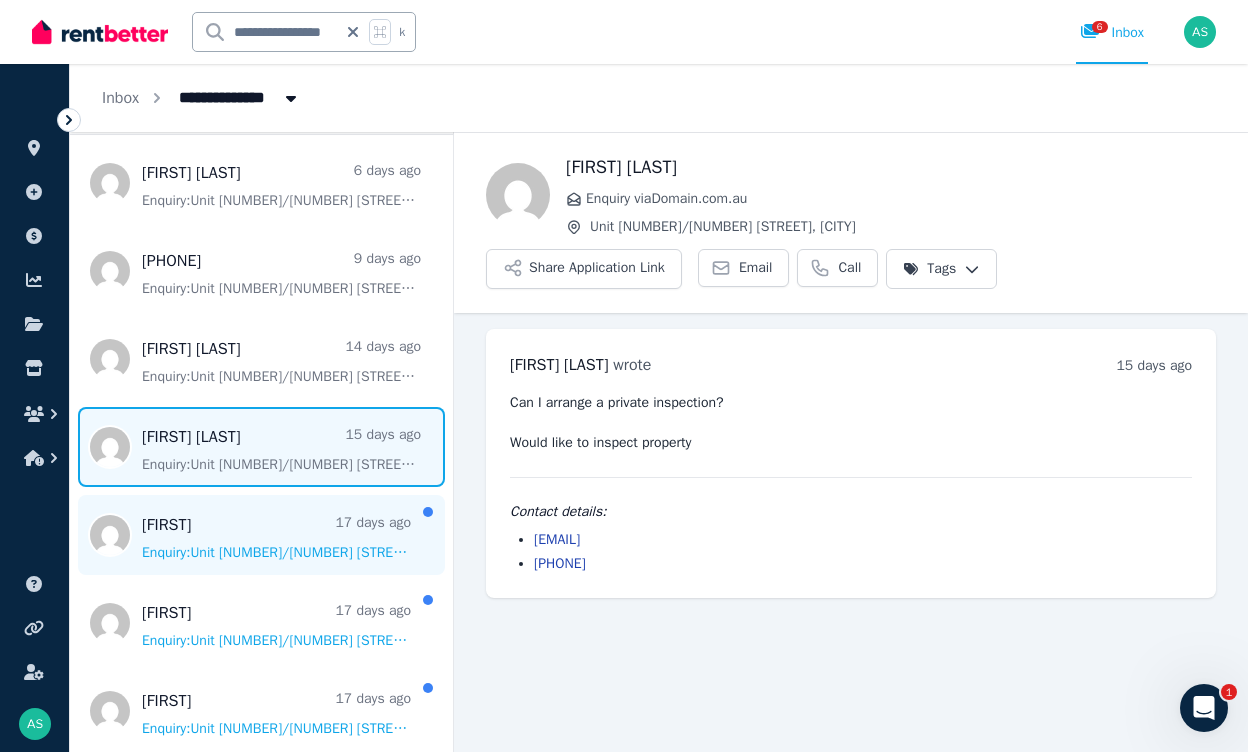 click at bounding box center (261, 535) 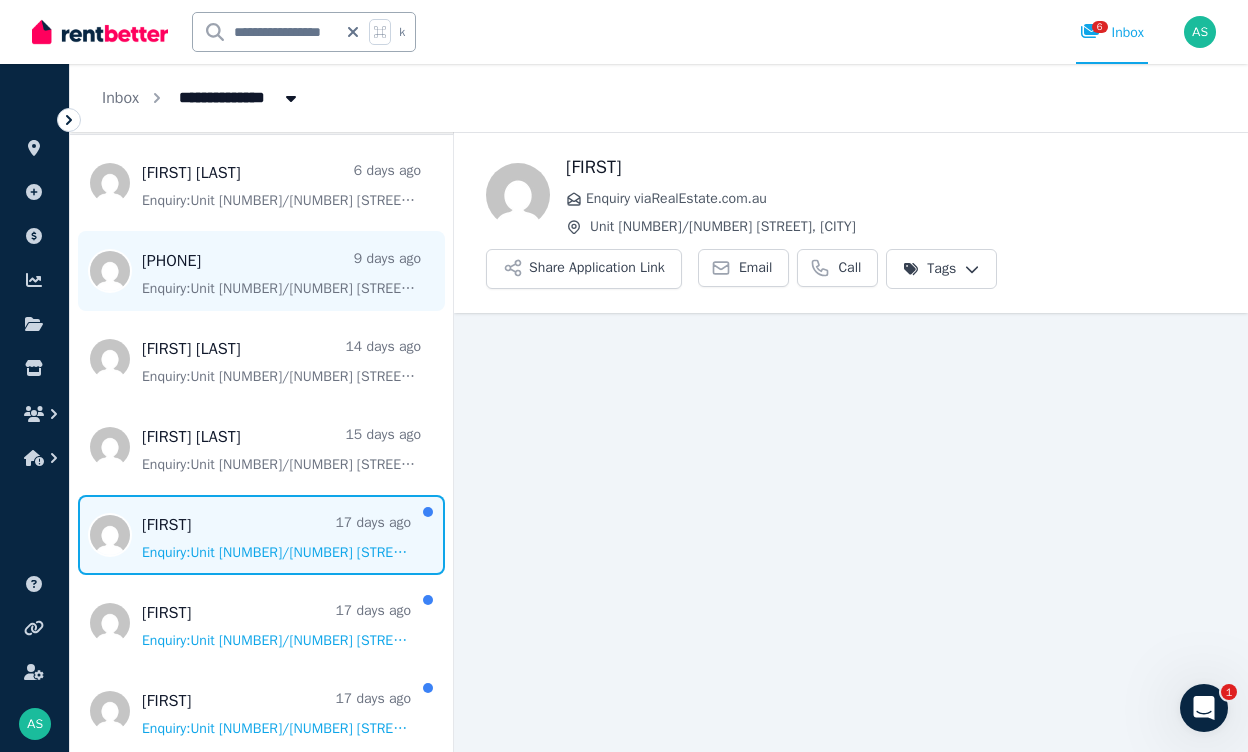 click at bounding box center [261, 271] 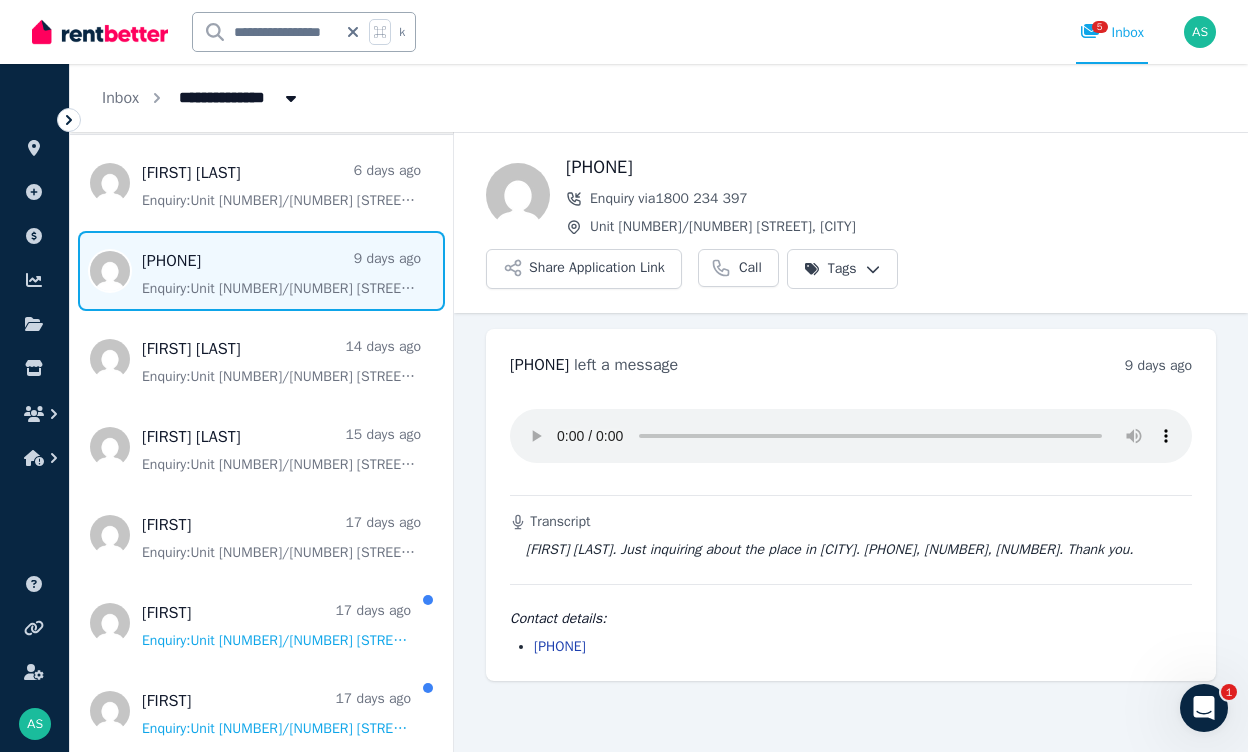 click 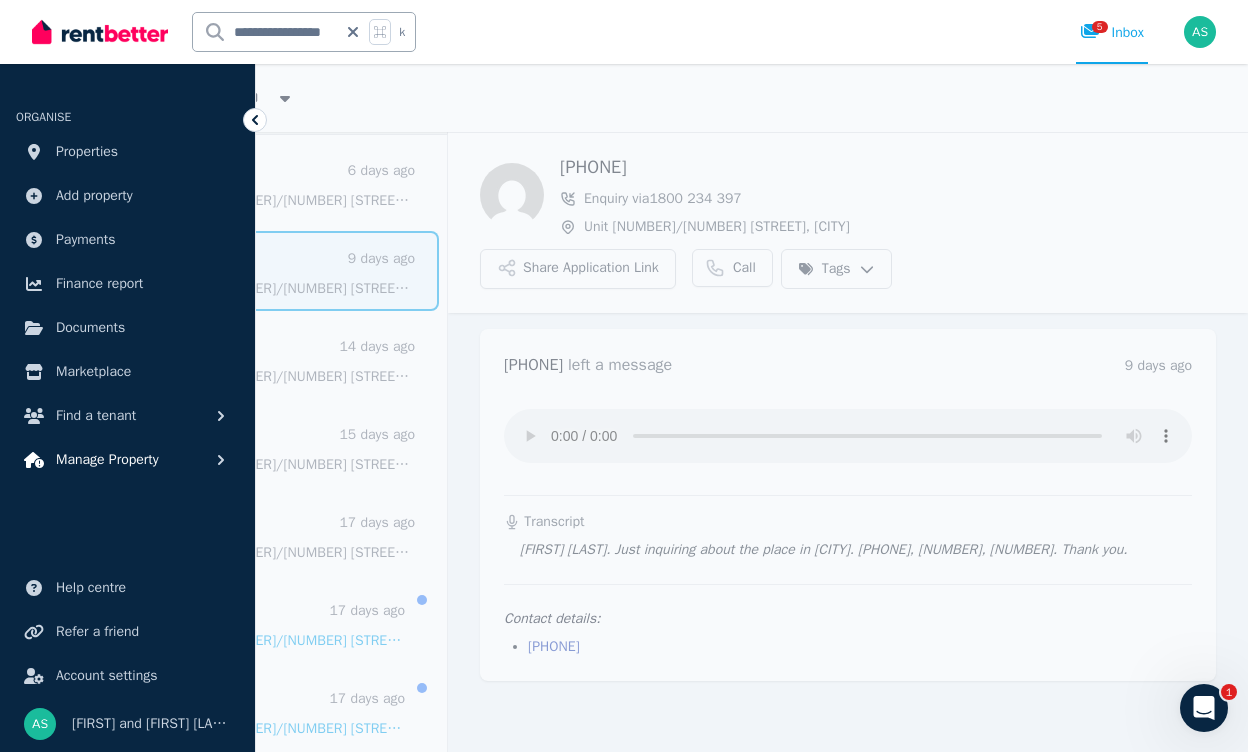click on "Manage Property" at bounding box center [107, 460] 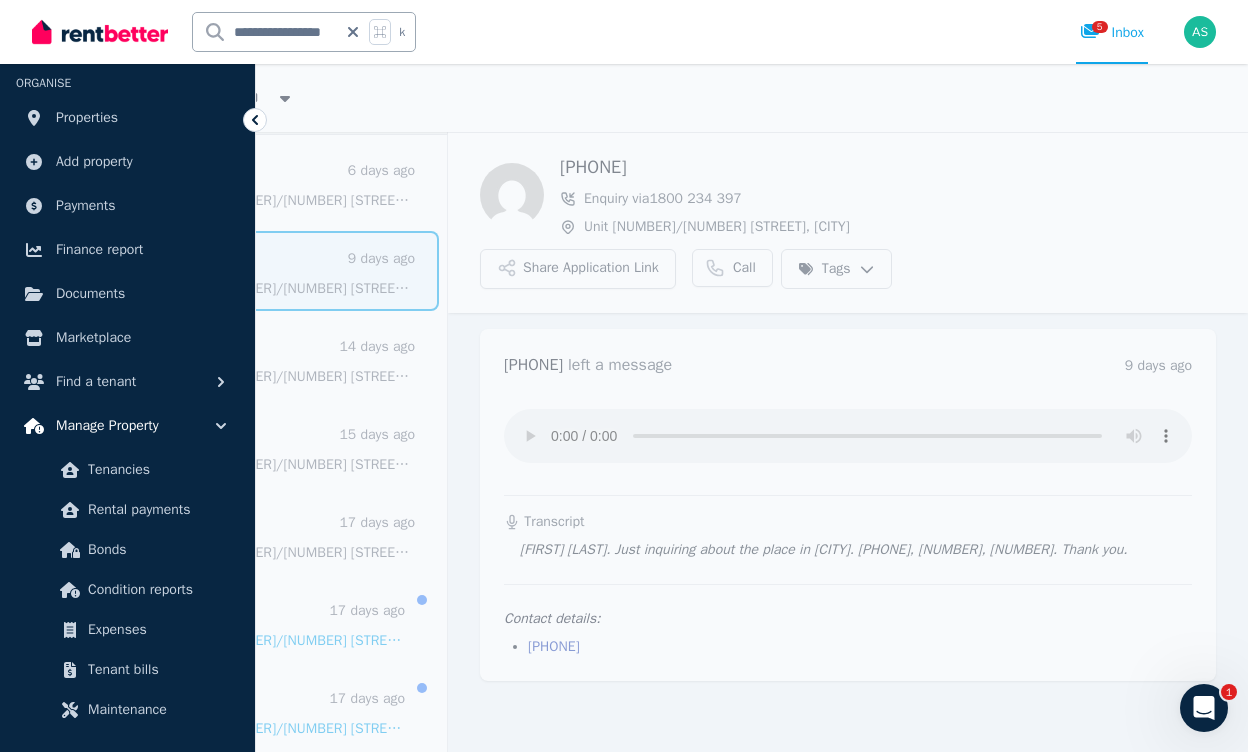 scroll, scrollTop: 50, scrollLeft: 0, axis: vertical 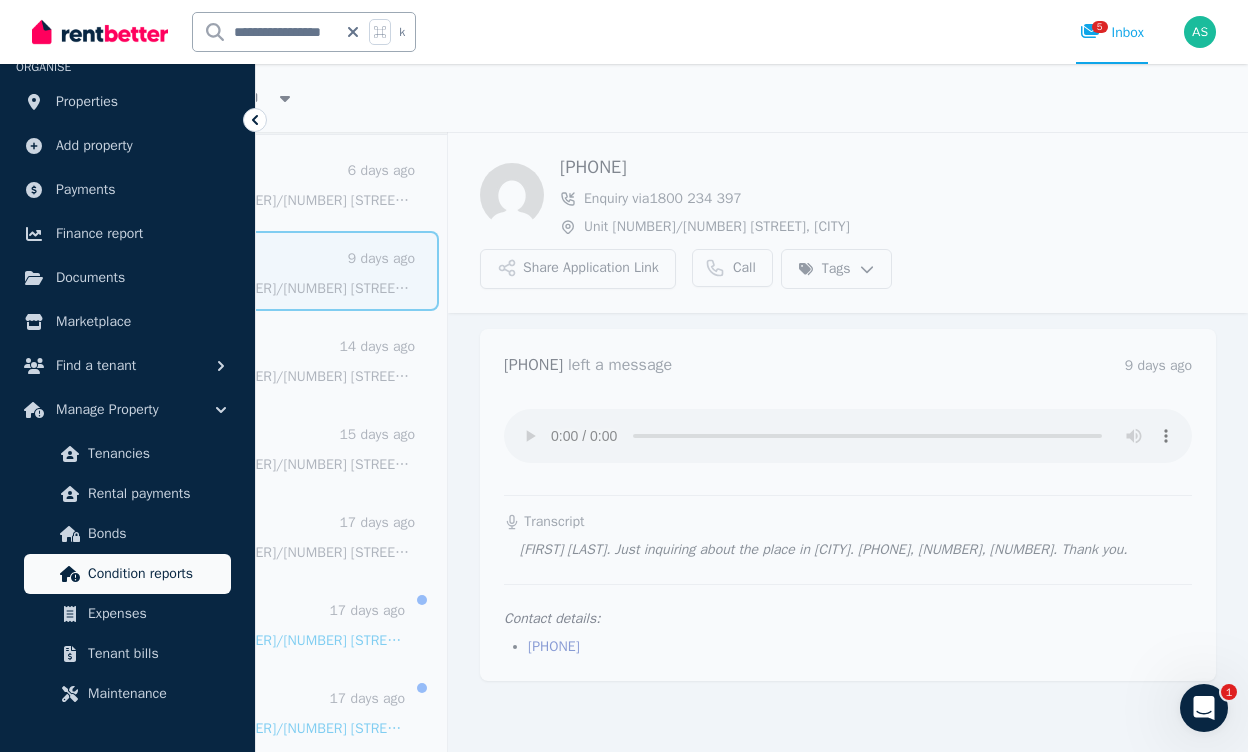 click on "Condition reports" at bounding box center [155, 574] 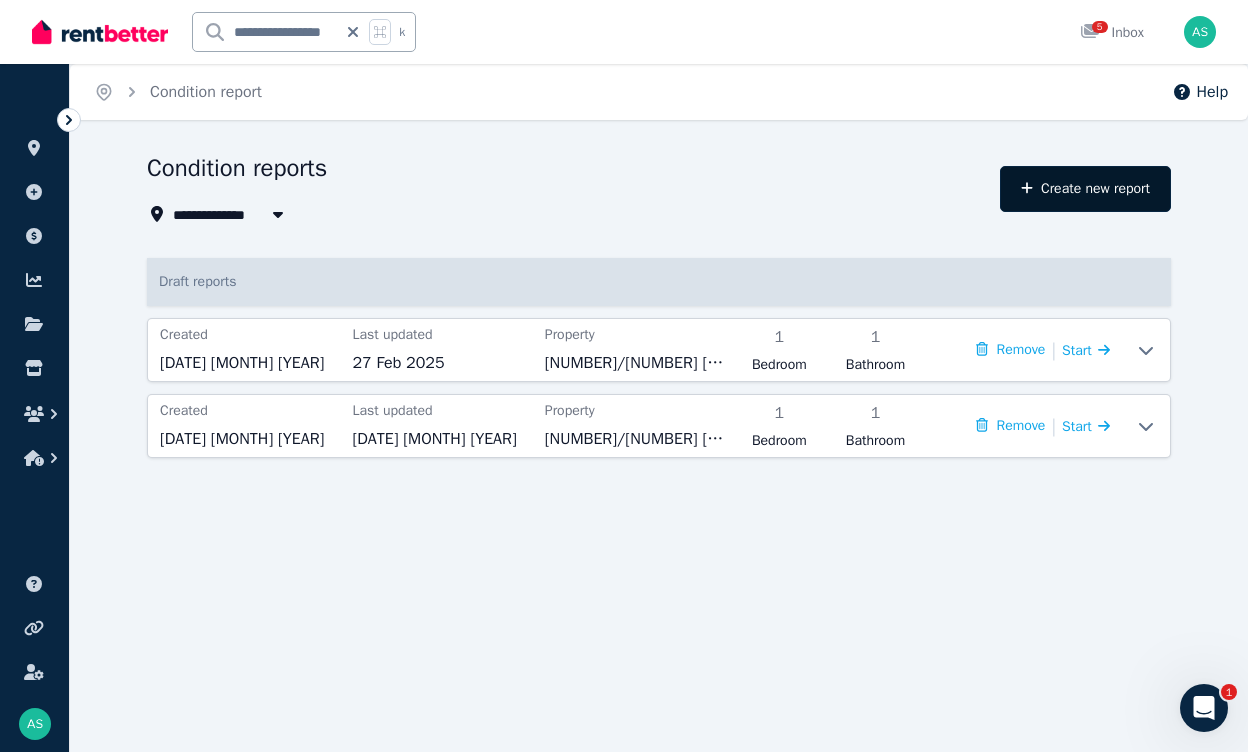 click on "Create new report" at bounding box center [1085, 189] 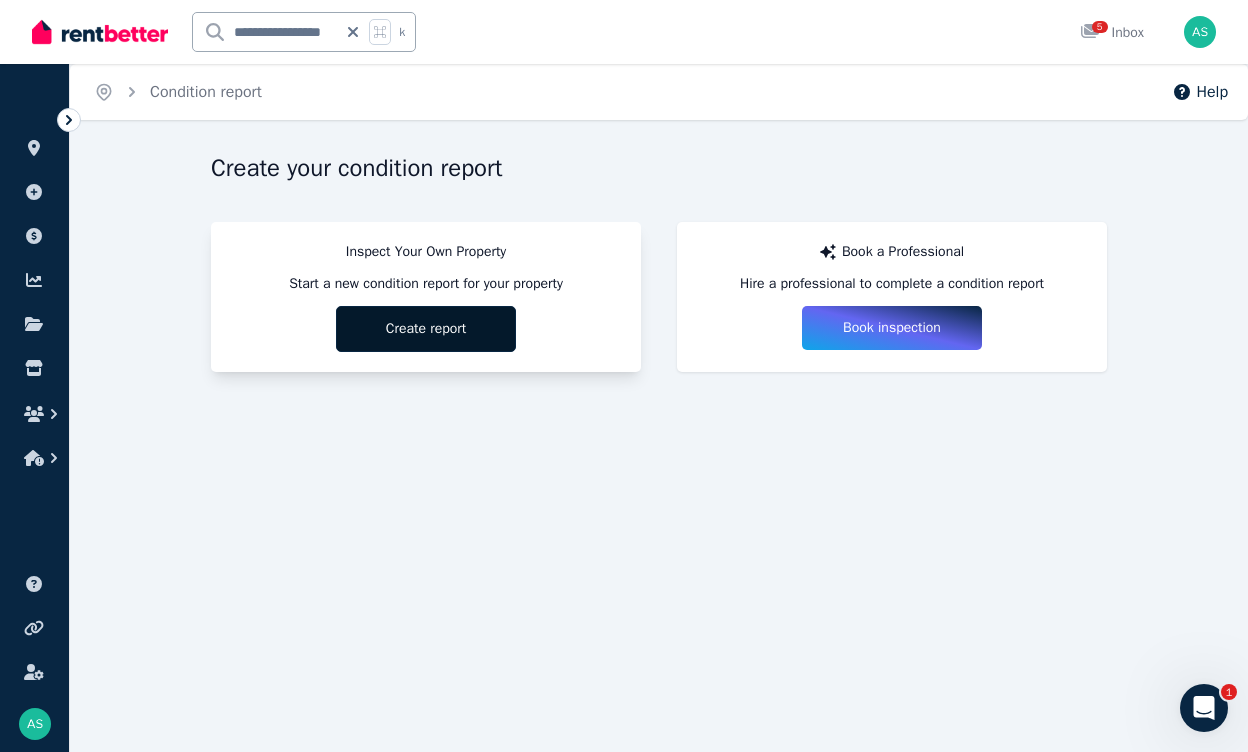 click on "Create report" at bounding box center [426, 329] 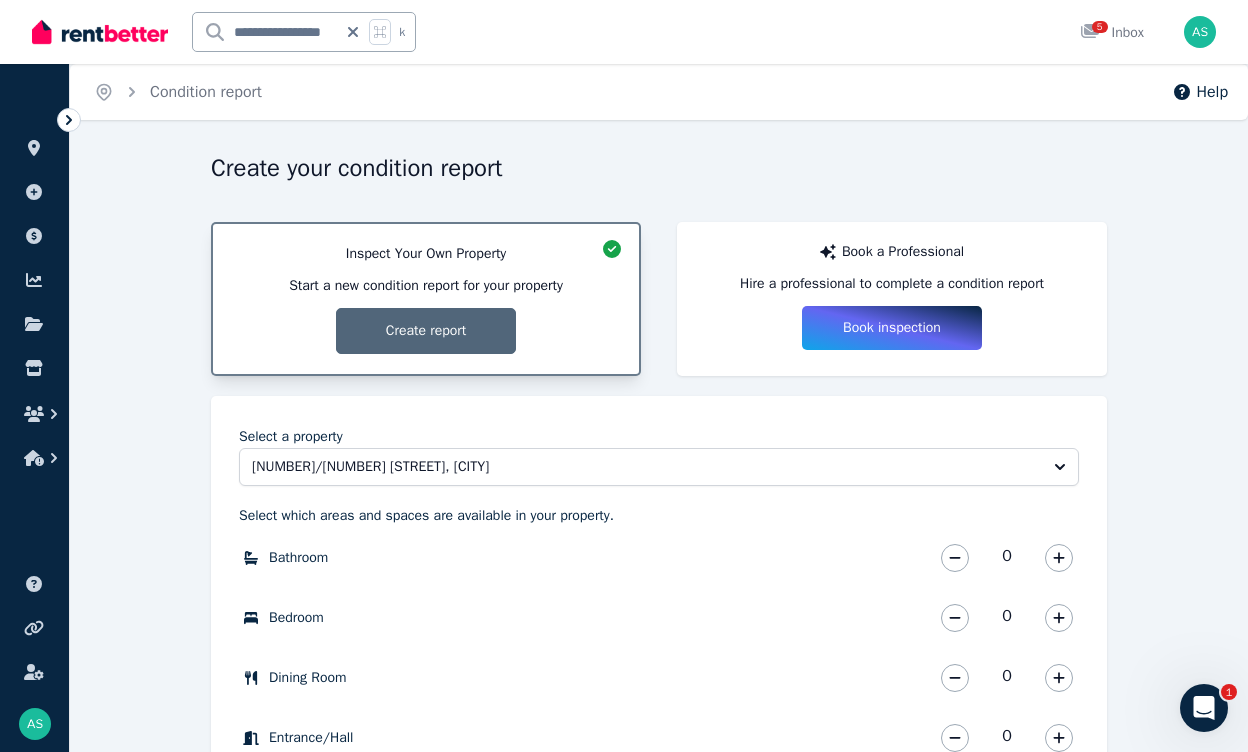 click on "[NUMBER]/[NUMBER] [STREET], [CITY]" at bounding box center (645, 467) 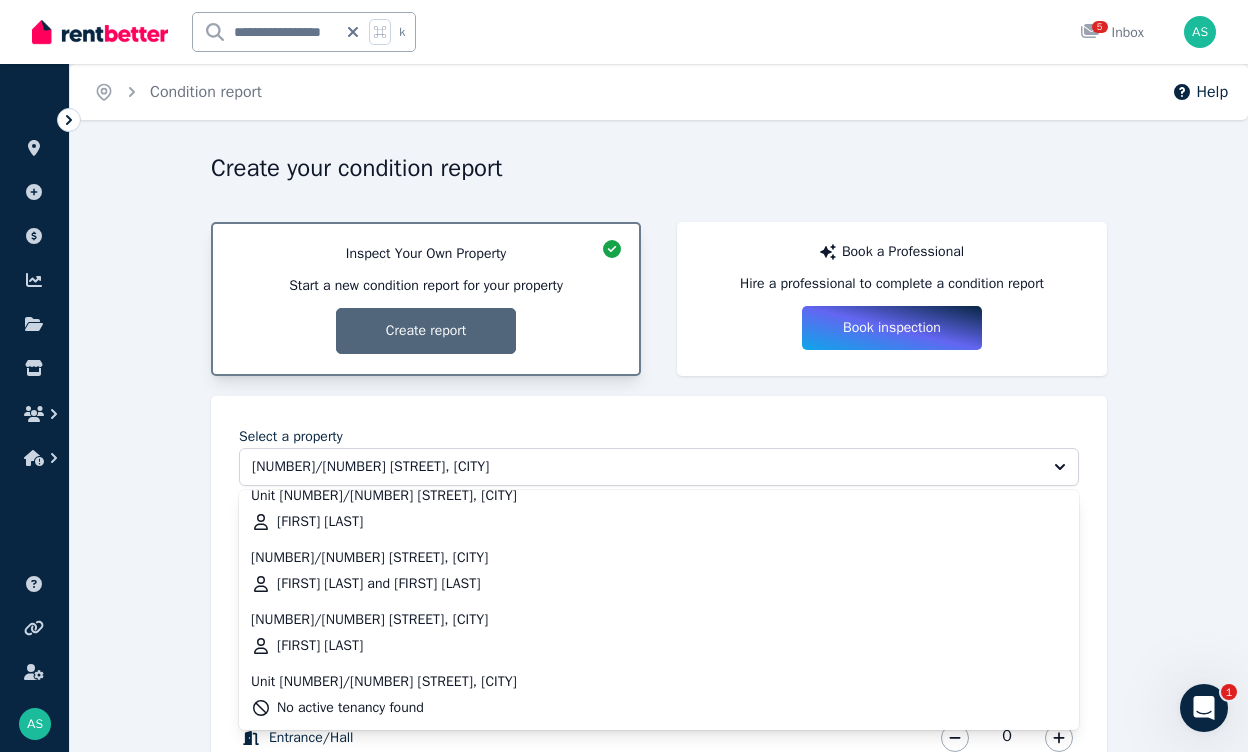 scroll, scrollTop: 78, scrollLeft: 0, axis: vertical 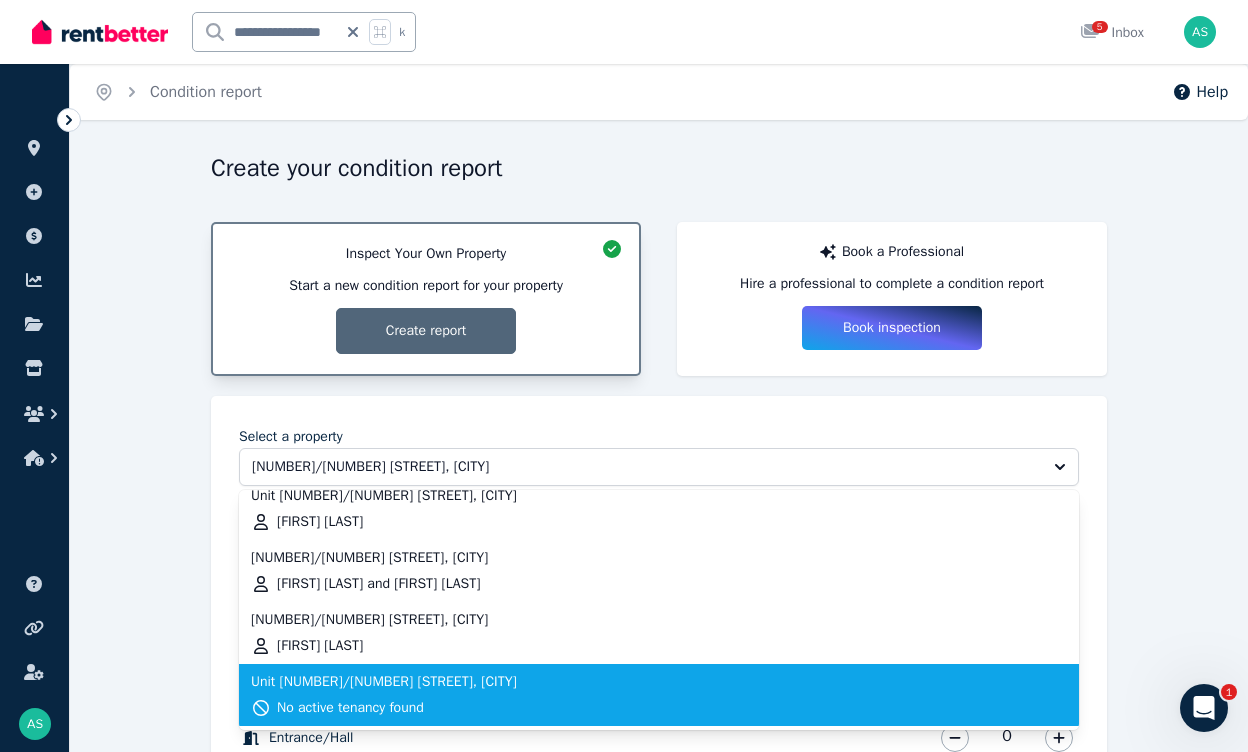 click on "Unit [NUMBER]/[NUMBER] [STREET], [CITY] No active tenancy found" at bounding box center [647, 695] 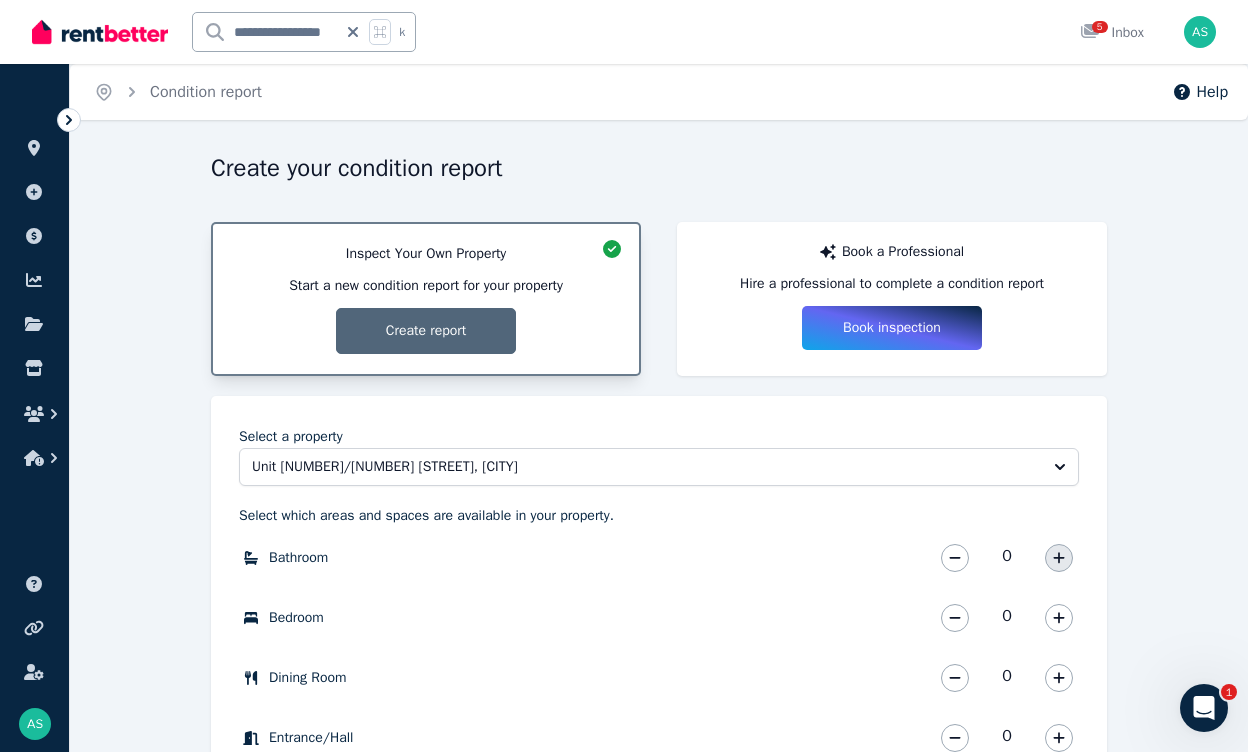click 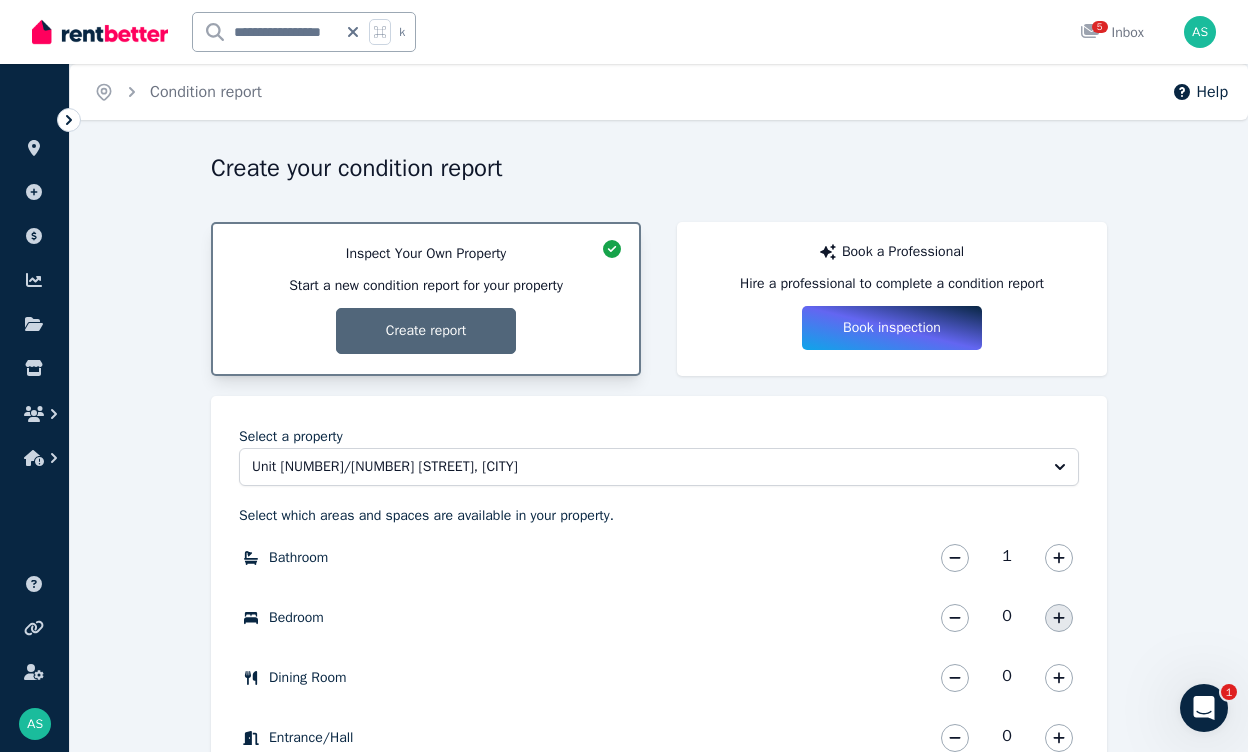 click 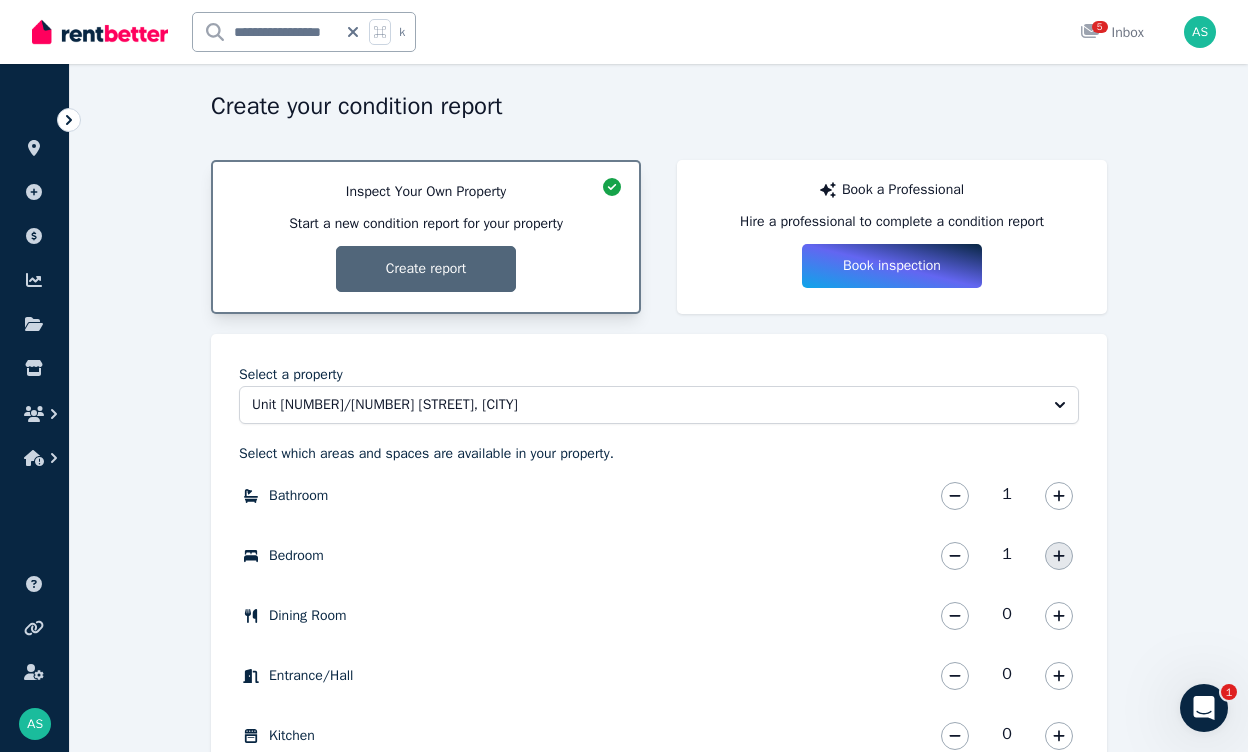 scroll, scrollTop: 67, scrollLeft: 0, axis: vertical 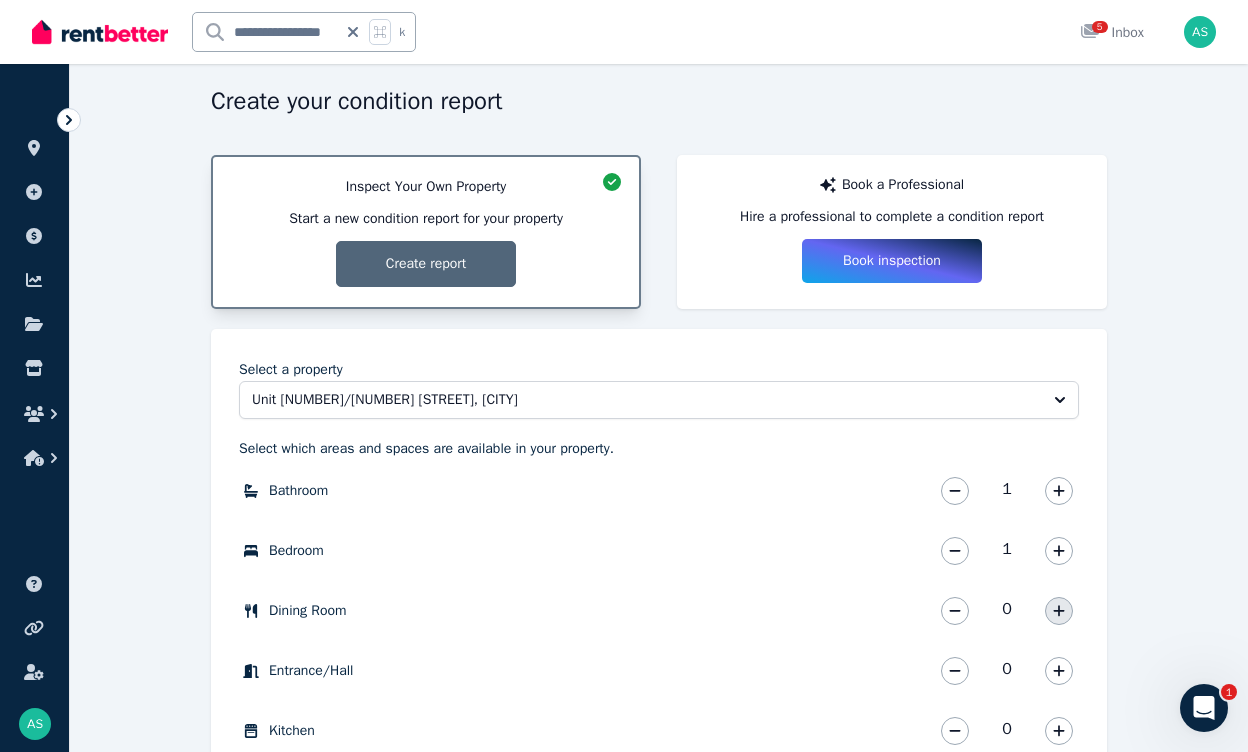 click 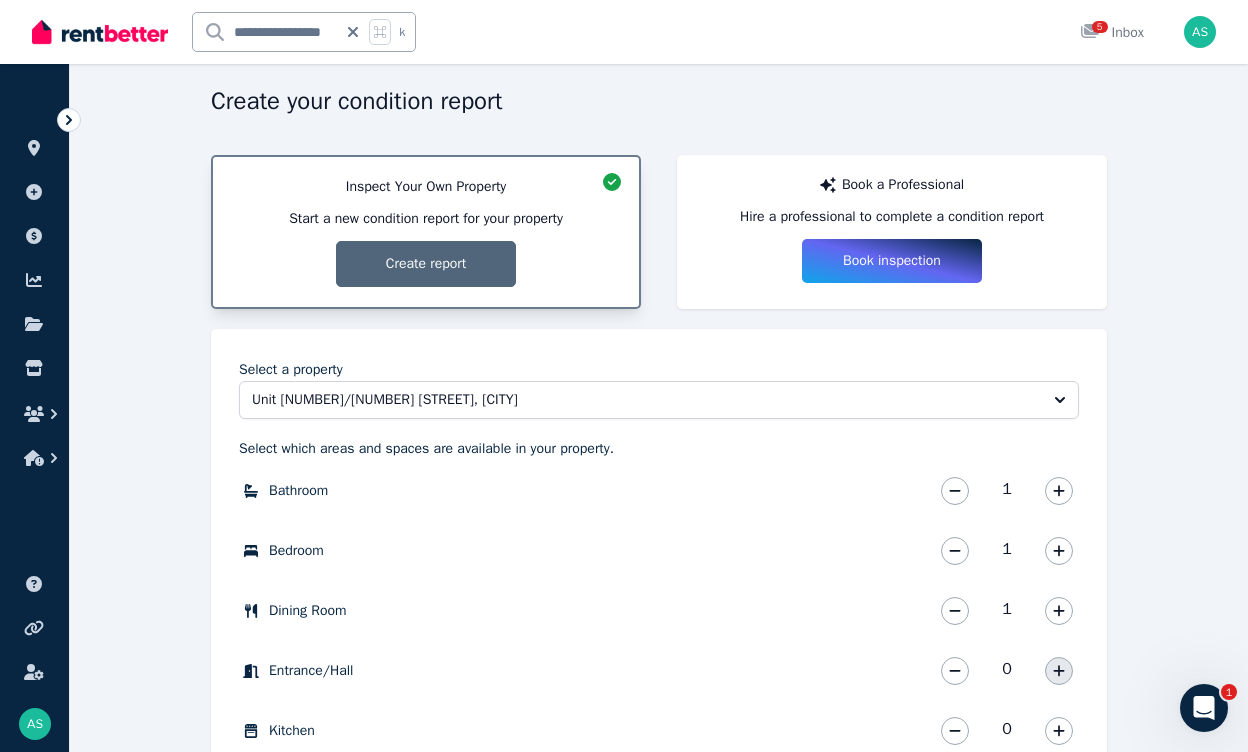 click 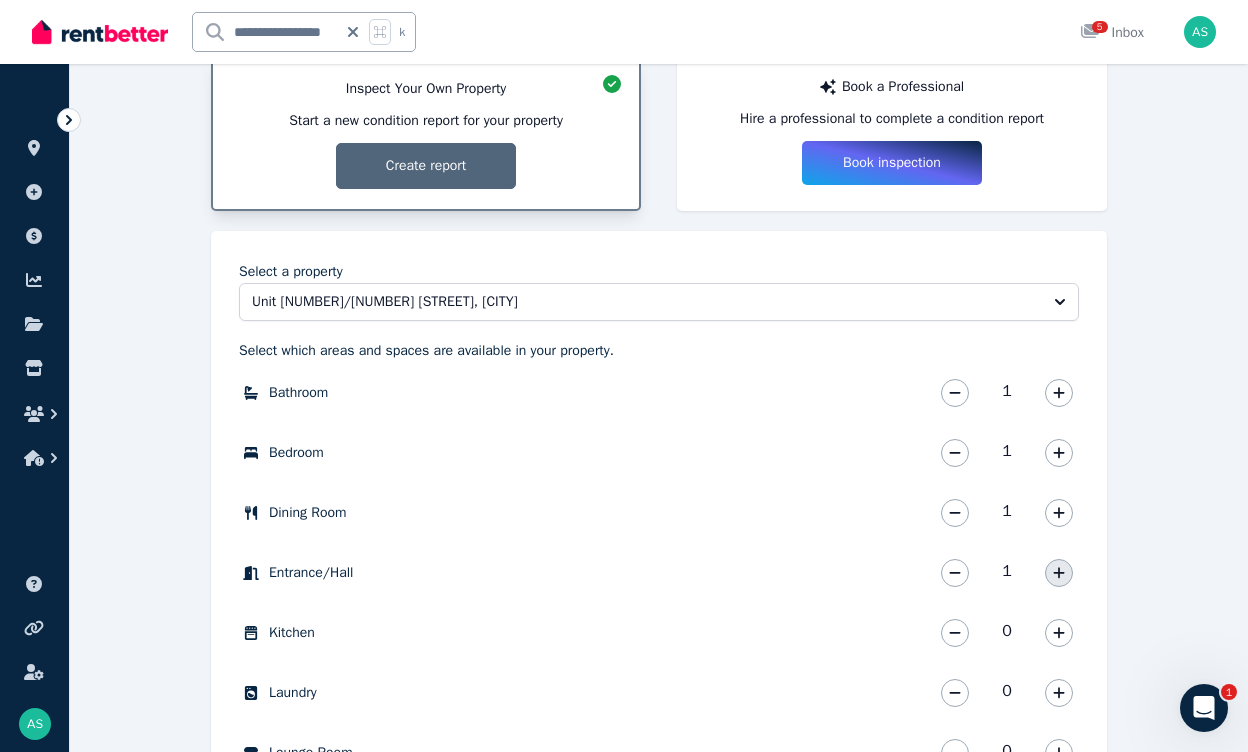 scroll, scrollTop: 170, scrollLeft: 0, axis: vertical 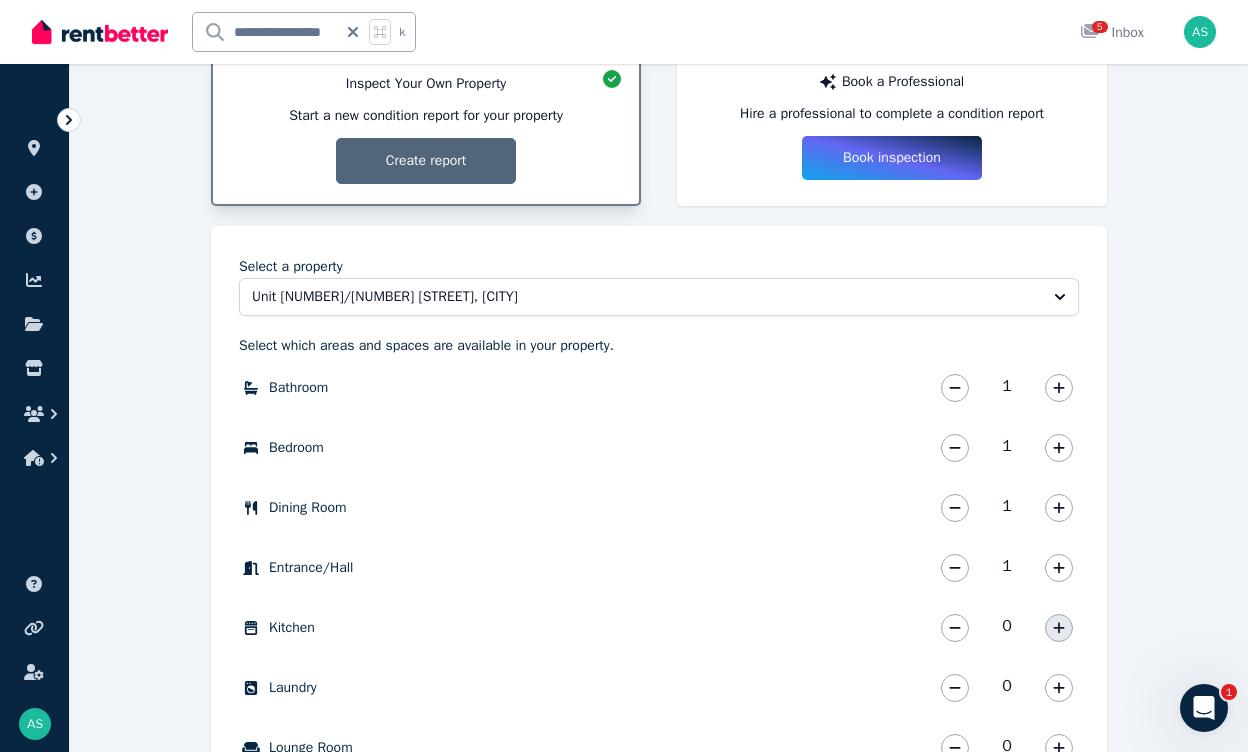 click at bounding box center (1059, 628) 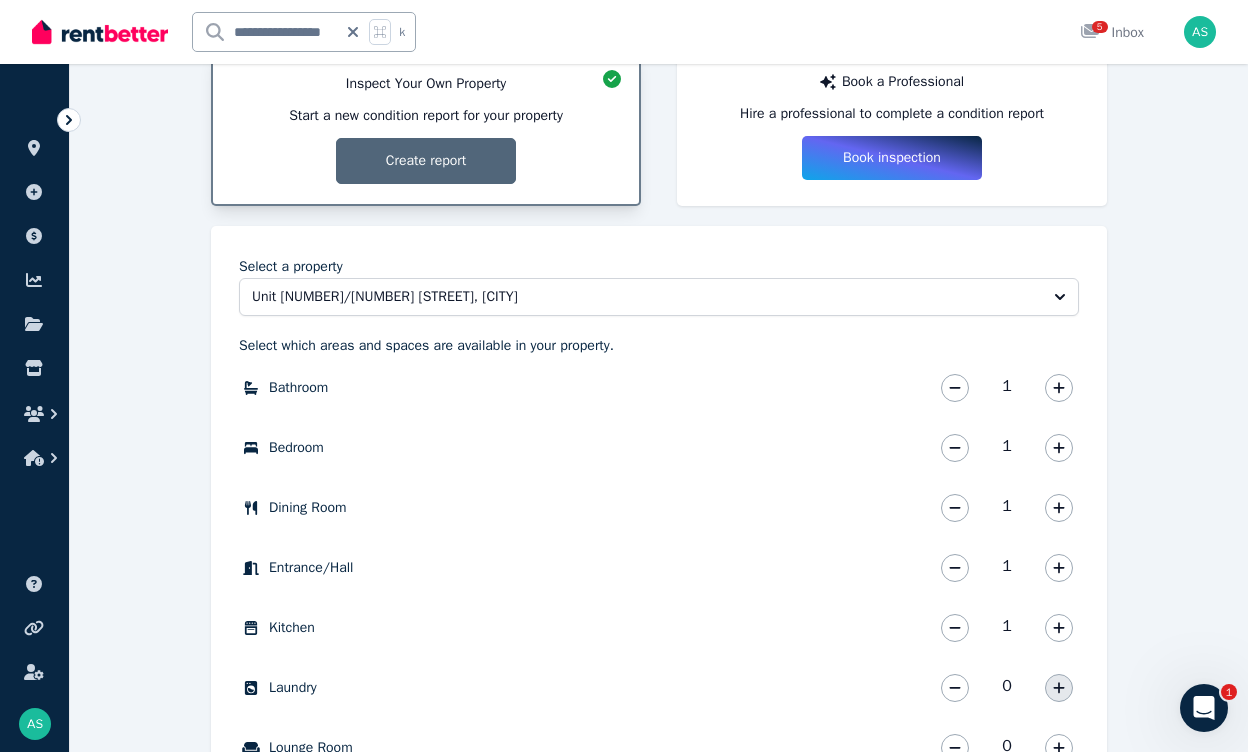 click 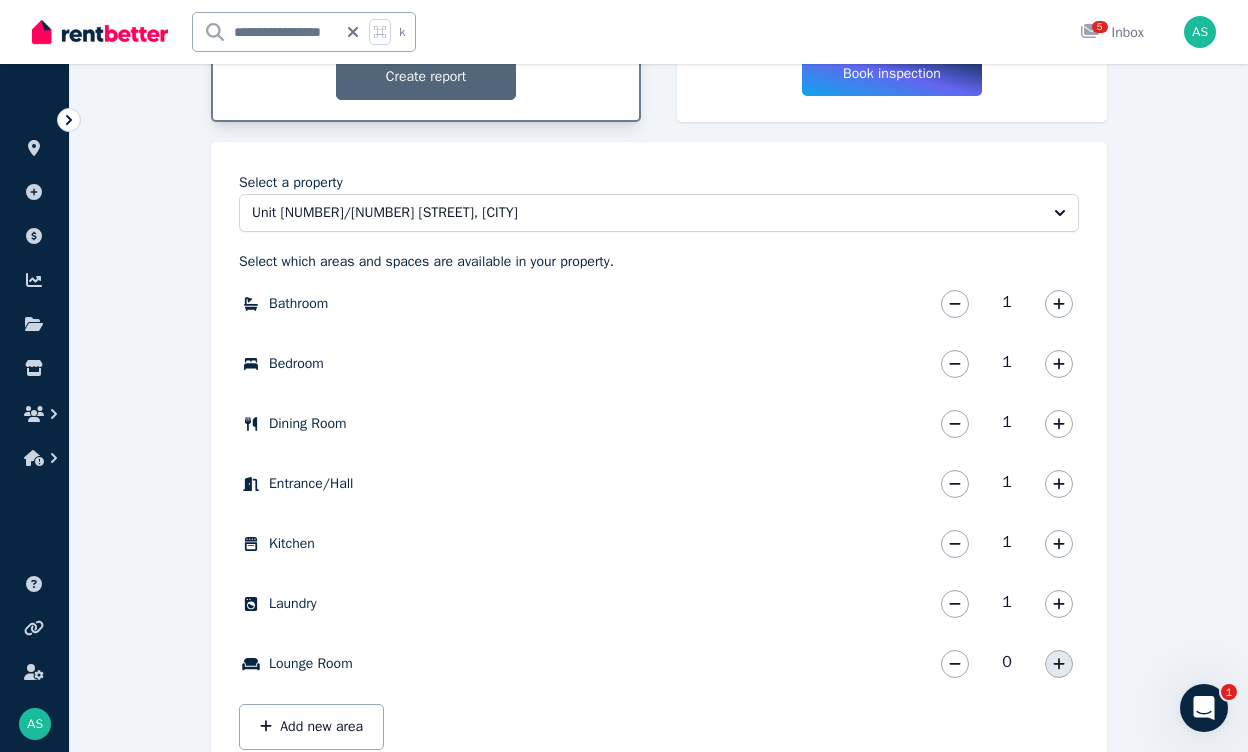 click 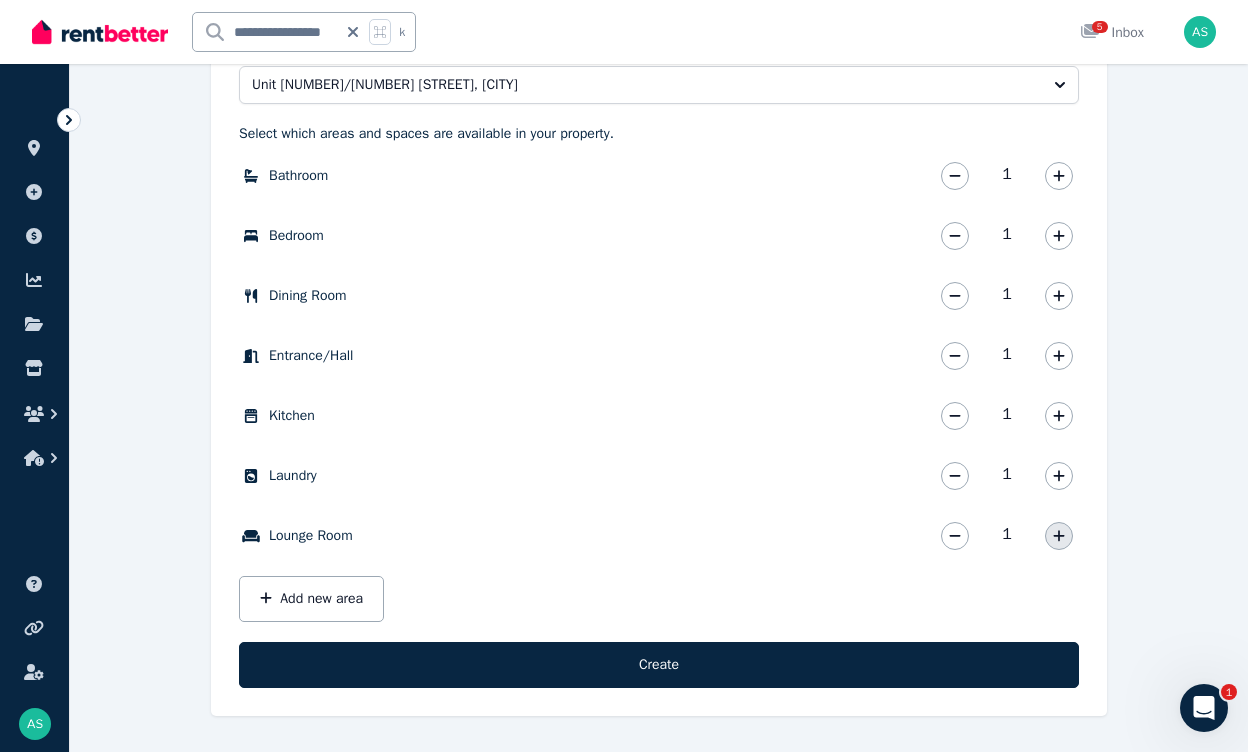 scroll, scrollTop: 382, scrollLeft: 0, axis: vertical 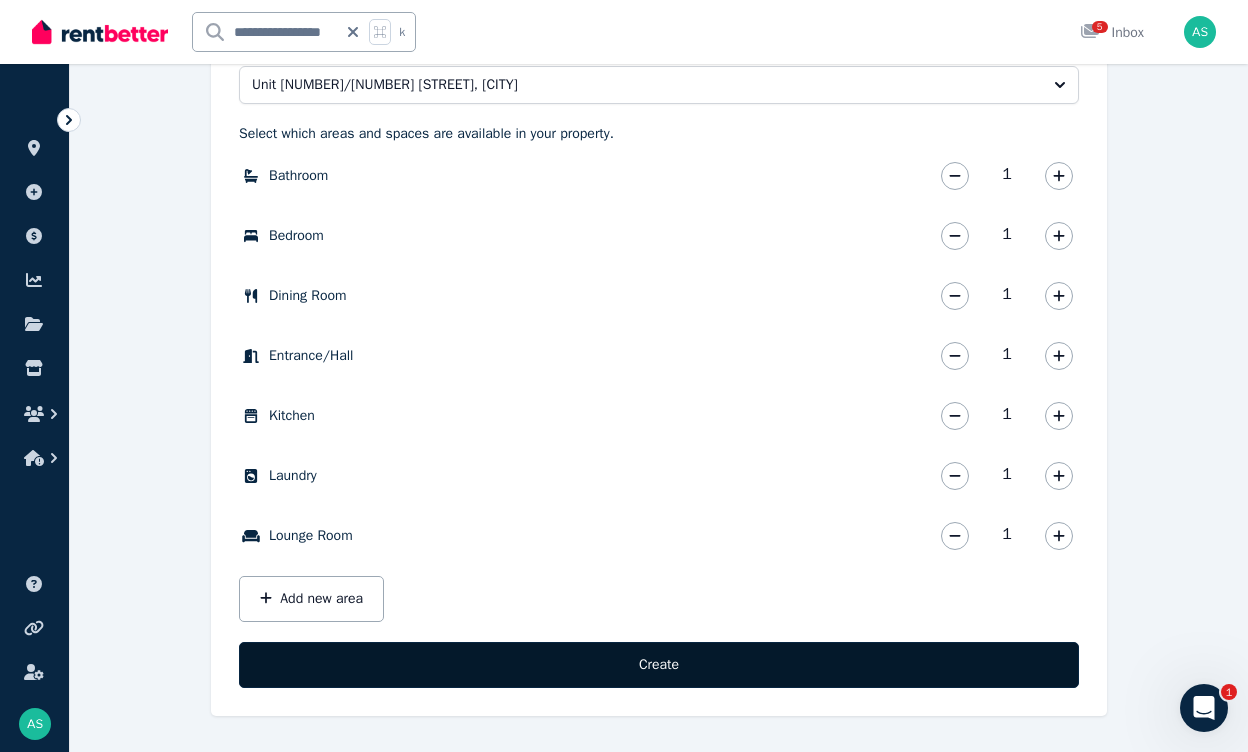 click on "Create" at bounding box center (659, 665) 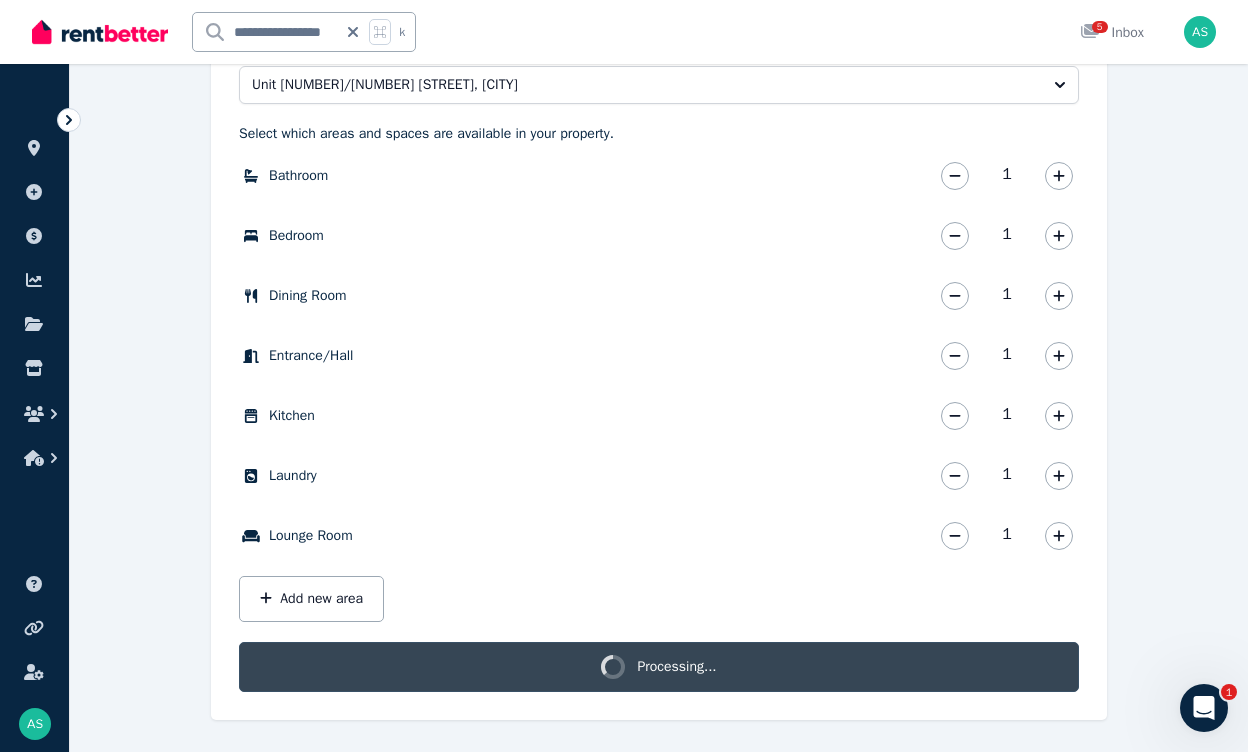 scroll, scrollTop: 356, scrollLeft: 0, axis: vertical 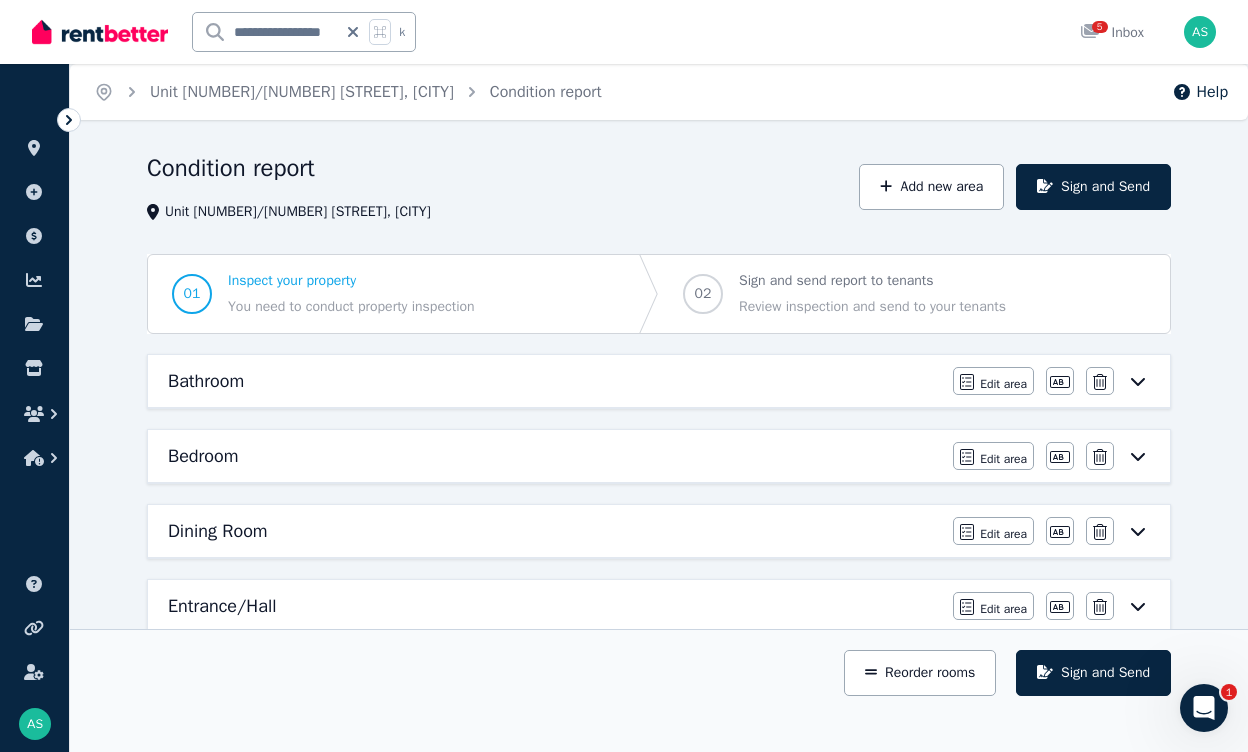 click 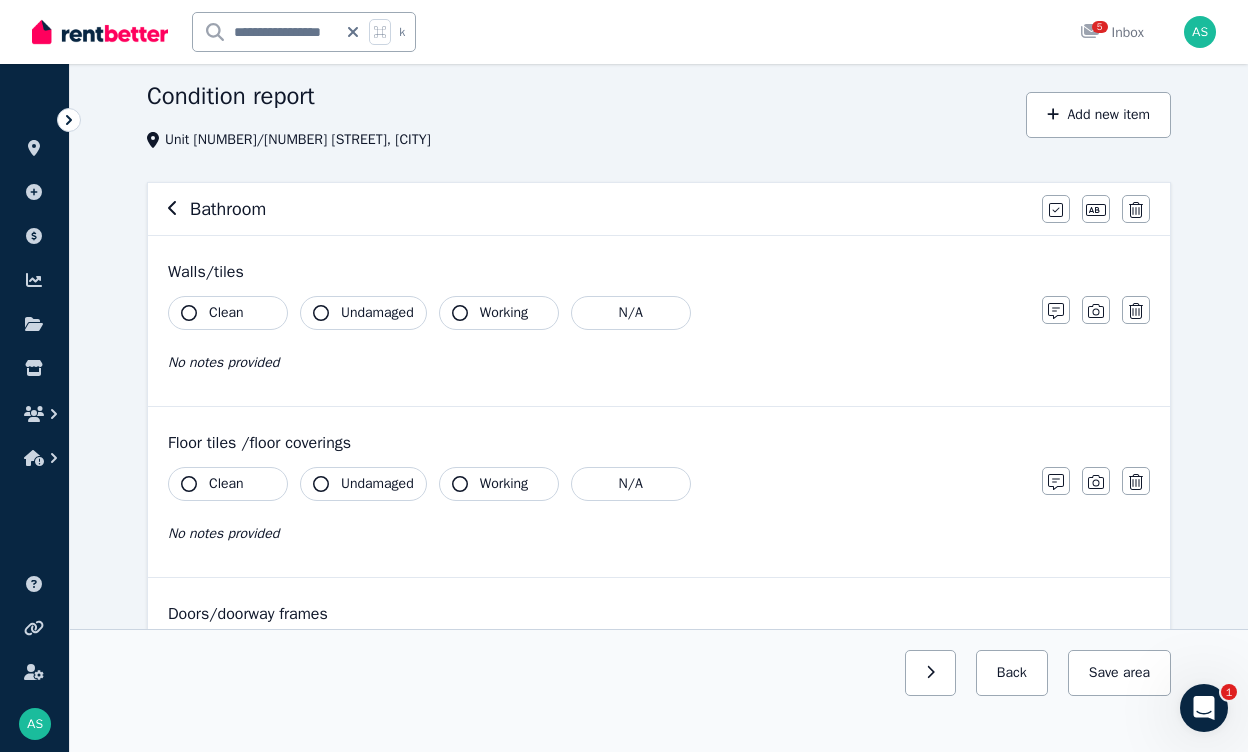 scroll, scrollTop: 72, scrollLeft: 0, axis: vertical 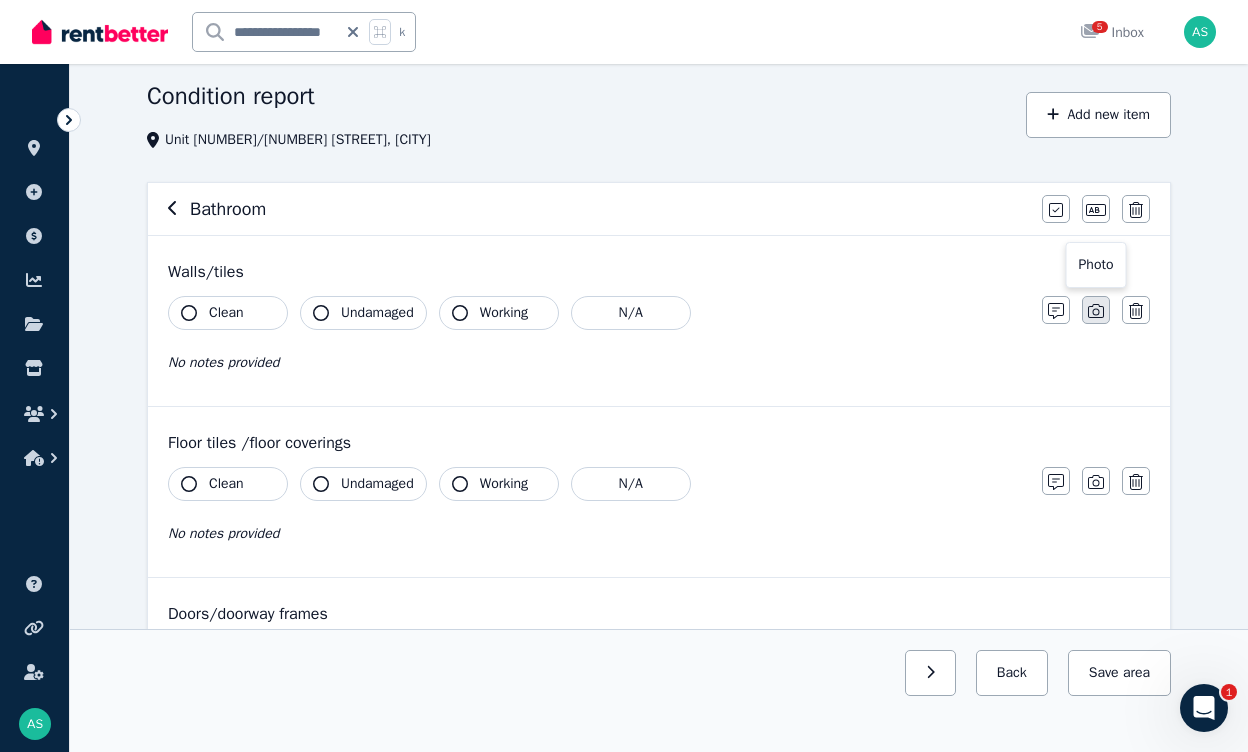 click 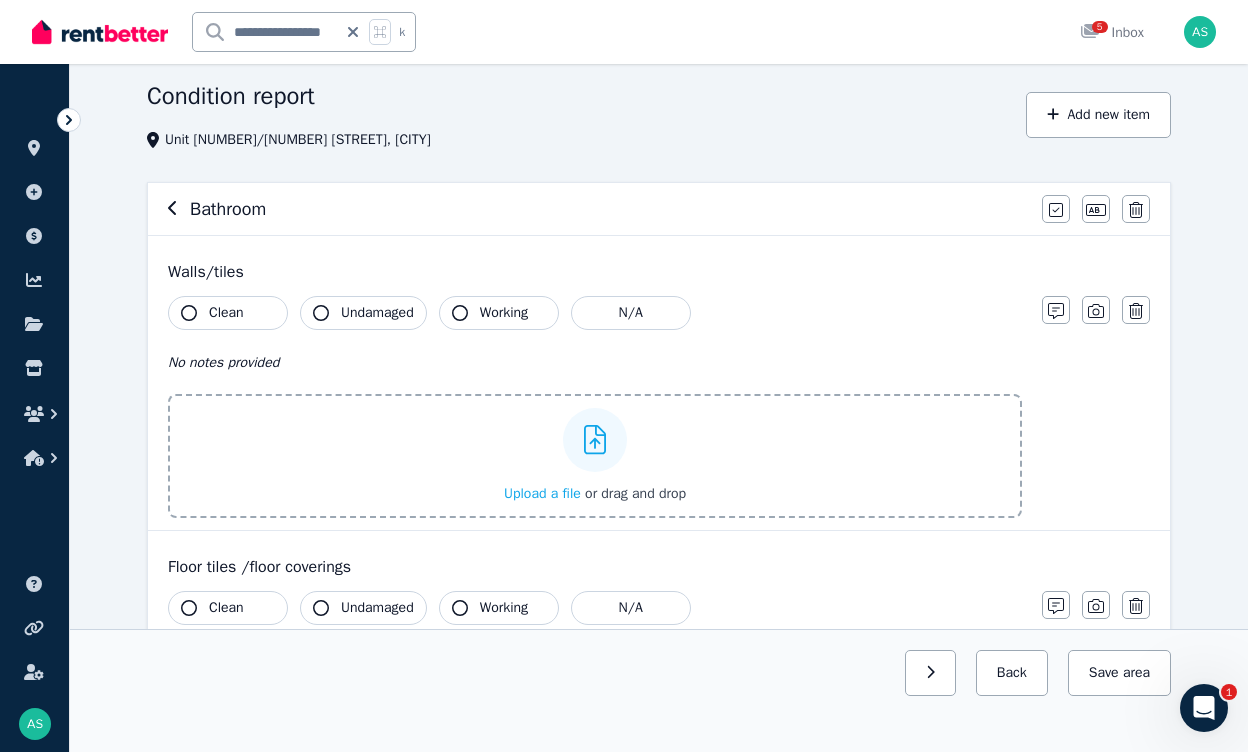 click on "Upload a file" at bounding box center [542, 493] 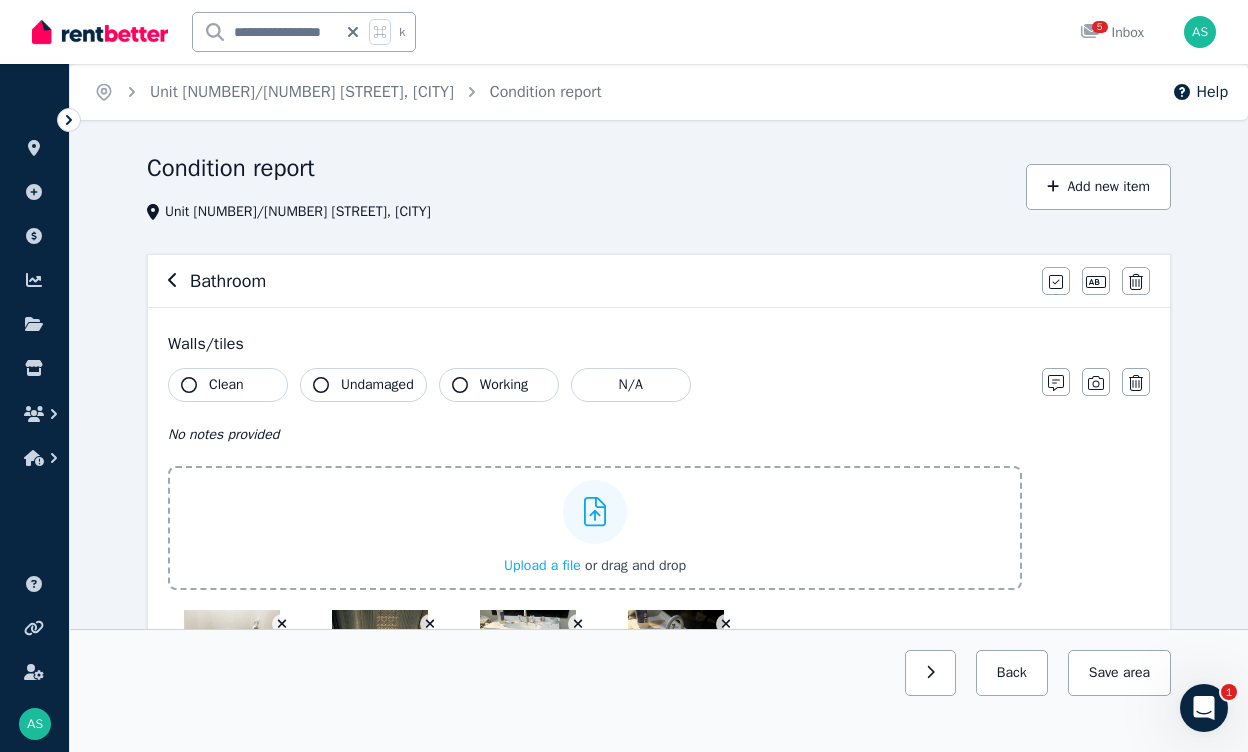 scroll, scrollTop: 0, scrollLeft: 0, axis: both 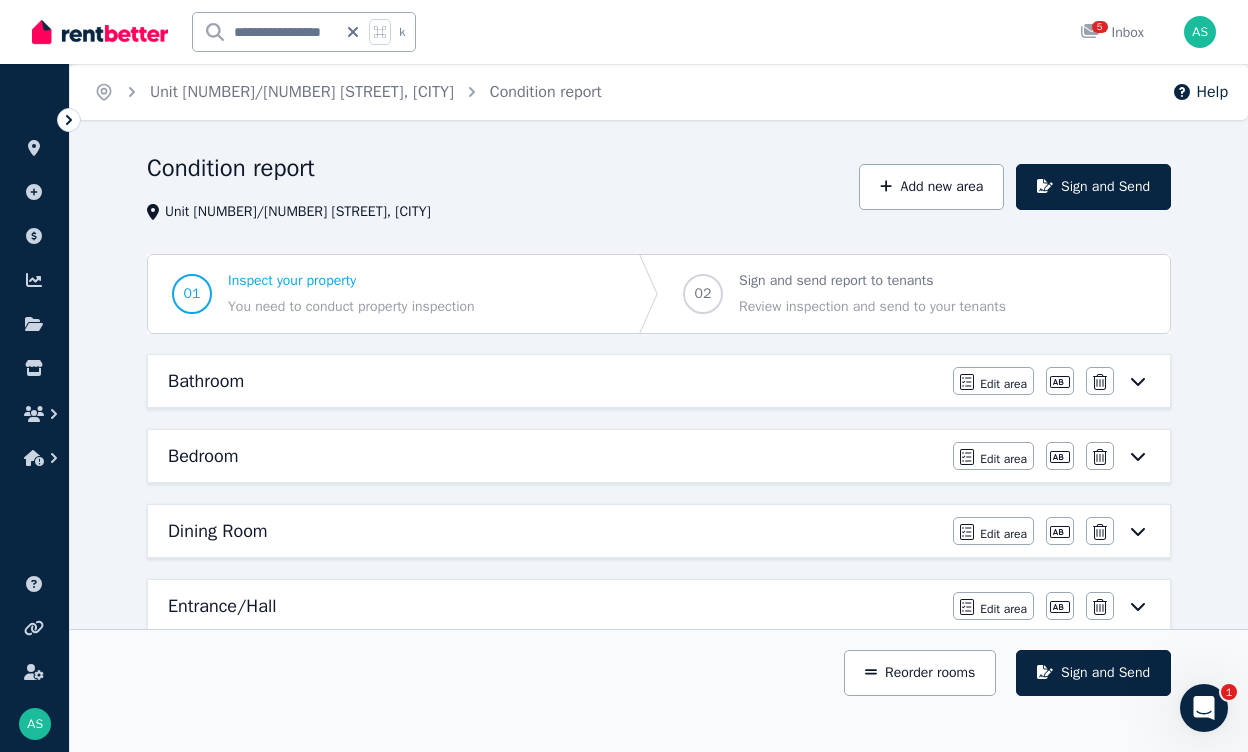 click on "Bedroom" at bounding box center (203, 456) 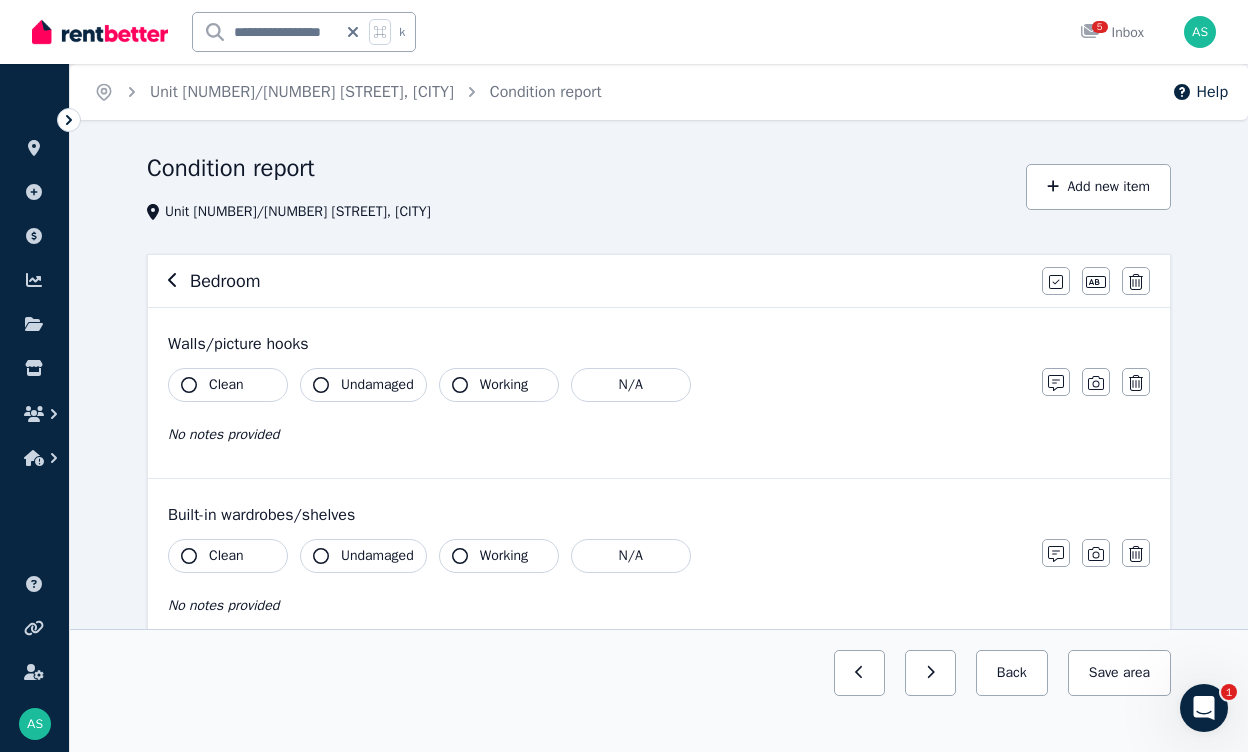 click 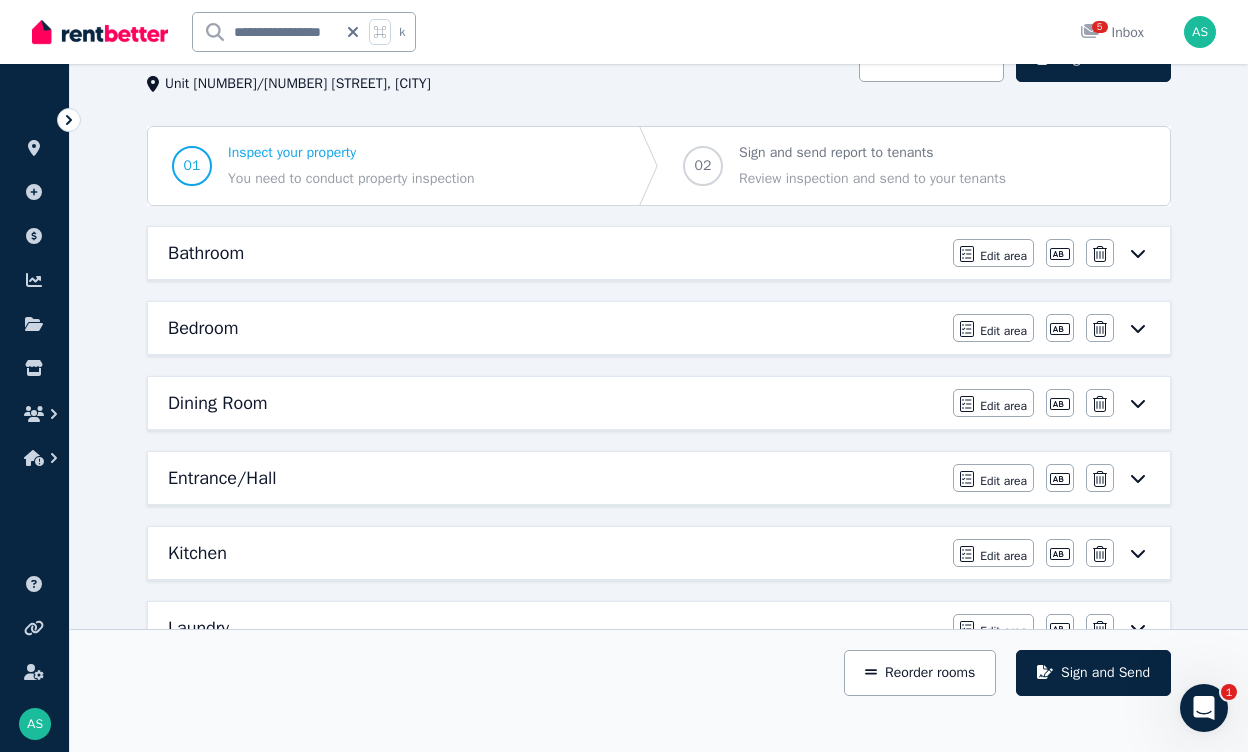 scroll, scrollTop: 135, scrollLeft: 0, axis: vertical 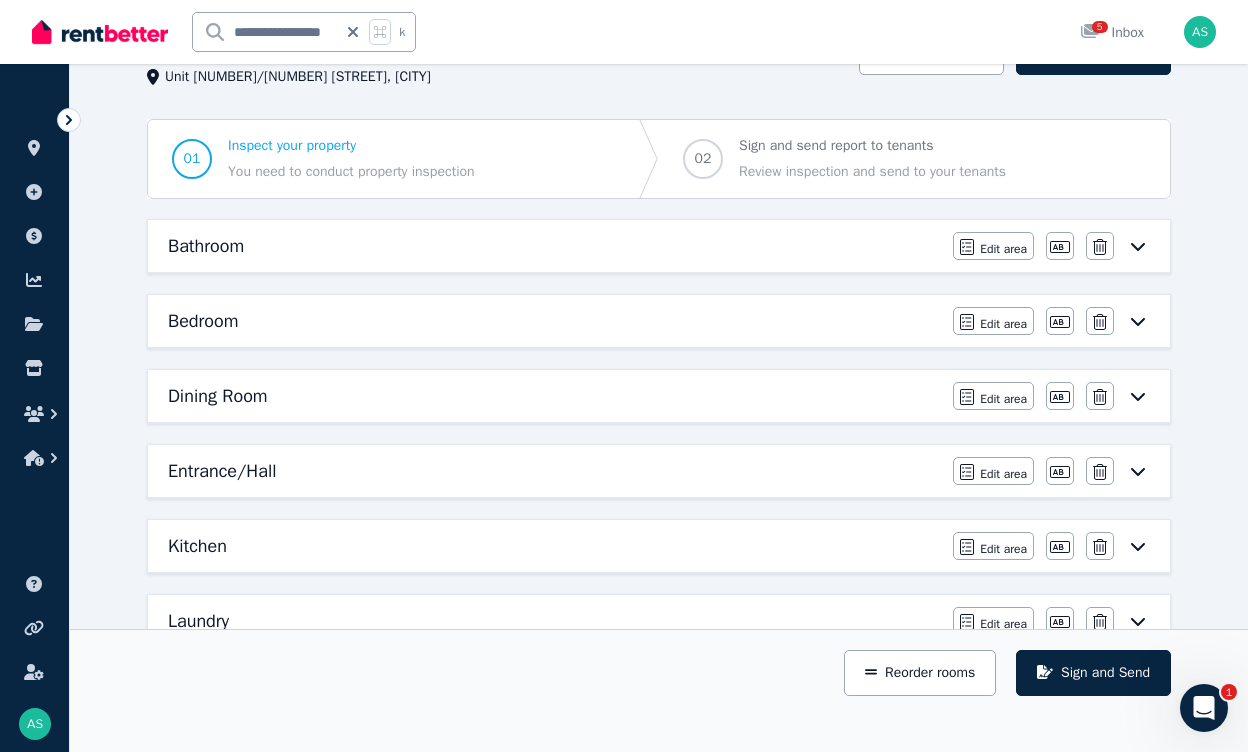 click on "Kitchen" at bounding box center (197, 546) 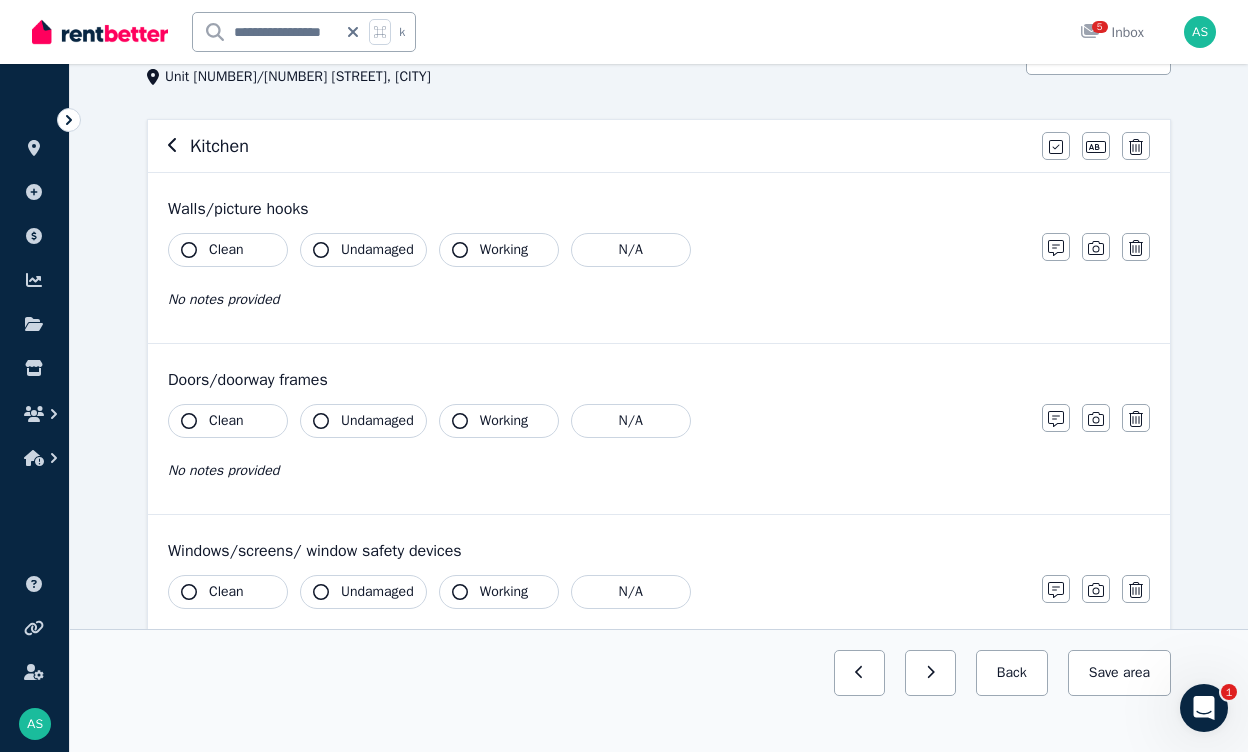 scroll, scrollTop: 0, scrollLeft: 0, axis: both 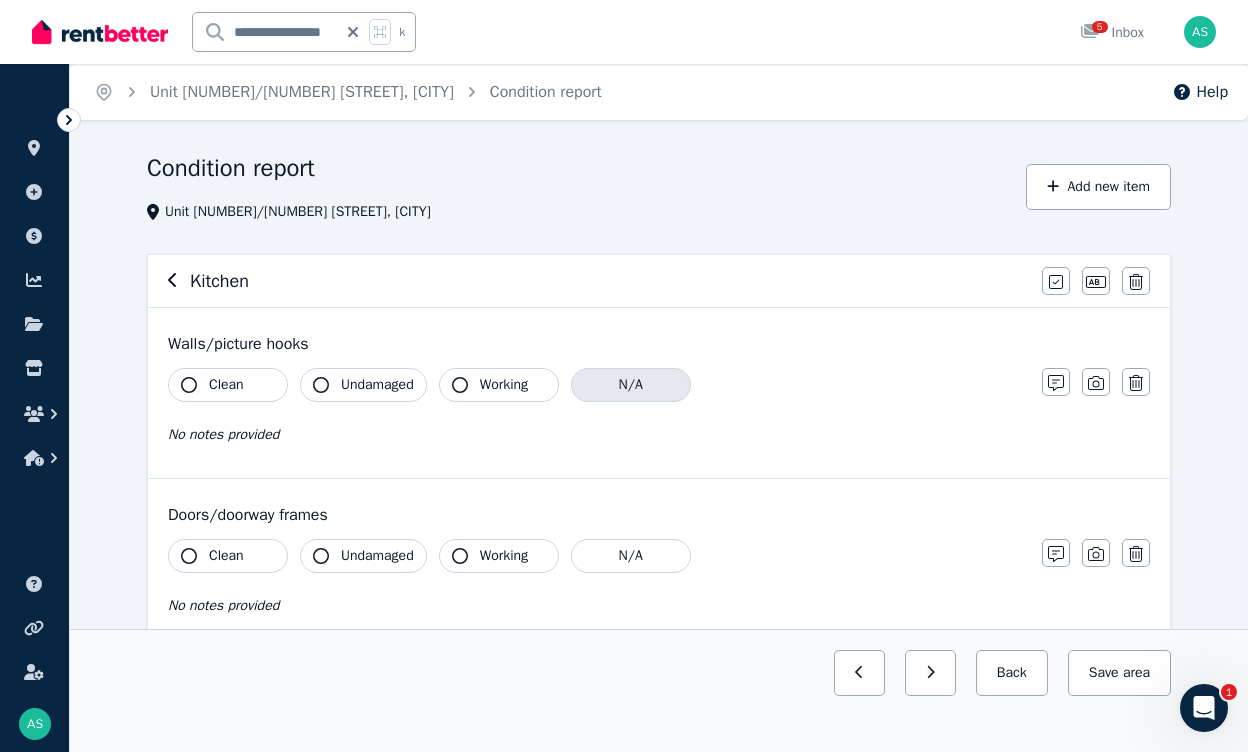 click on "N/A" at bounding box center (631, 385) 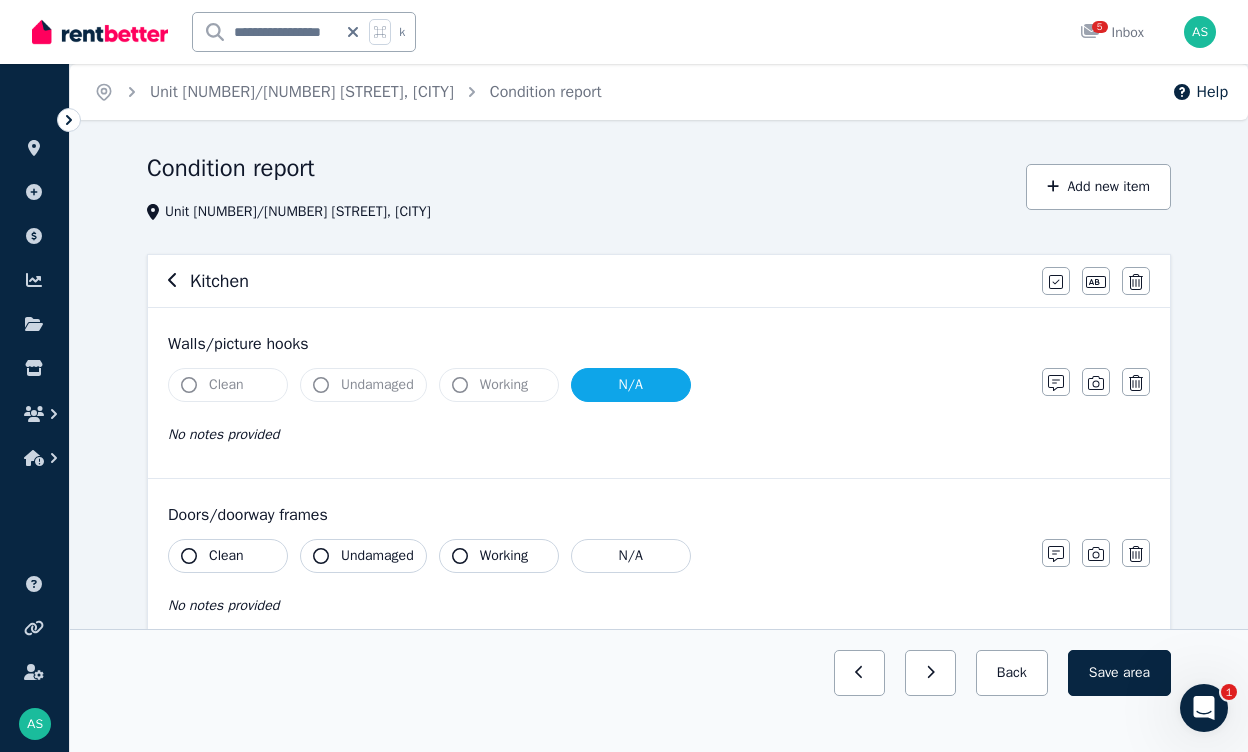 click on "Clean" at bounding box center [228, 385] 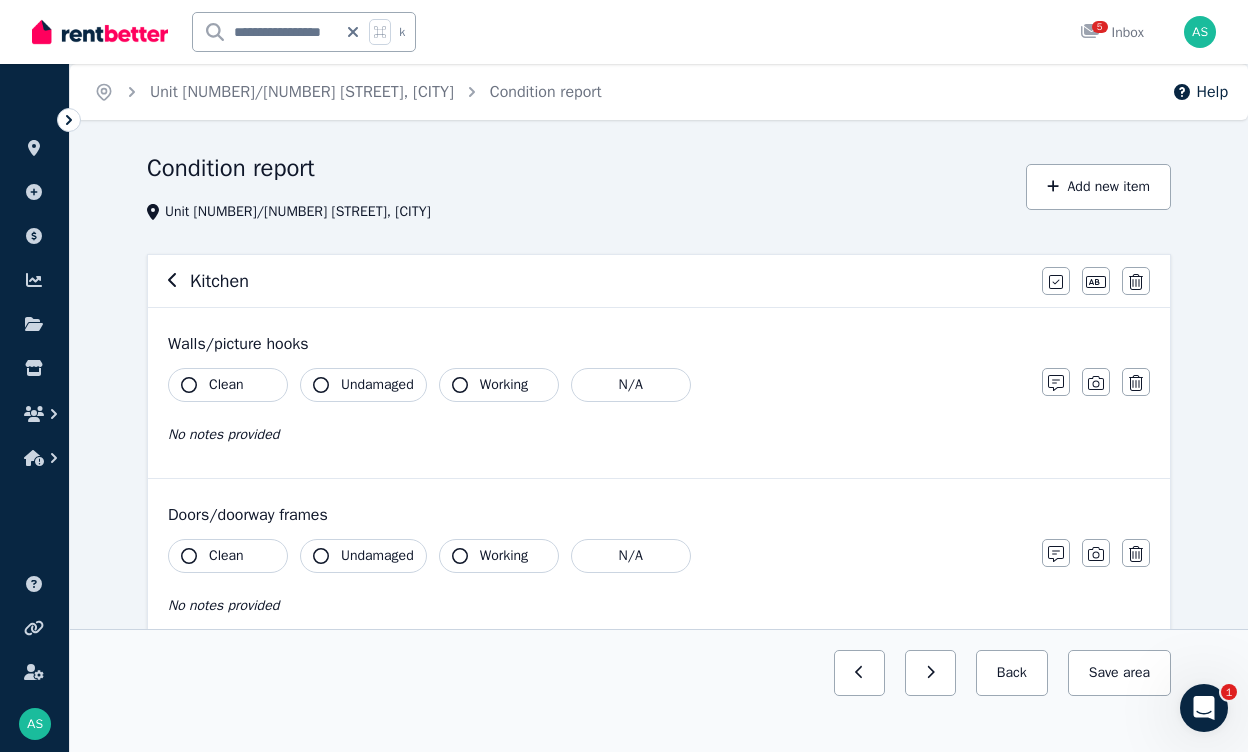 click on "No notes provided" at bounding box center (223, 434) 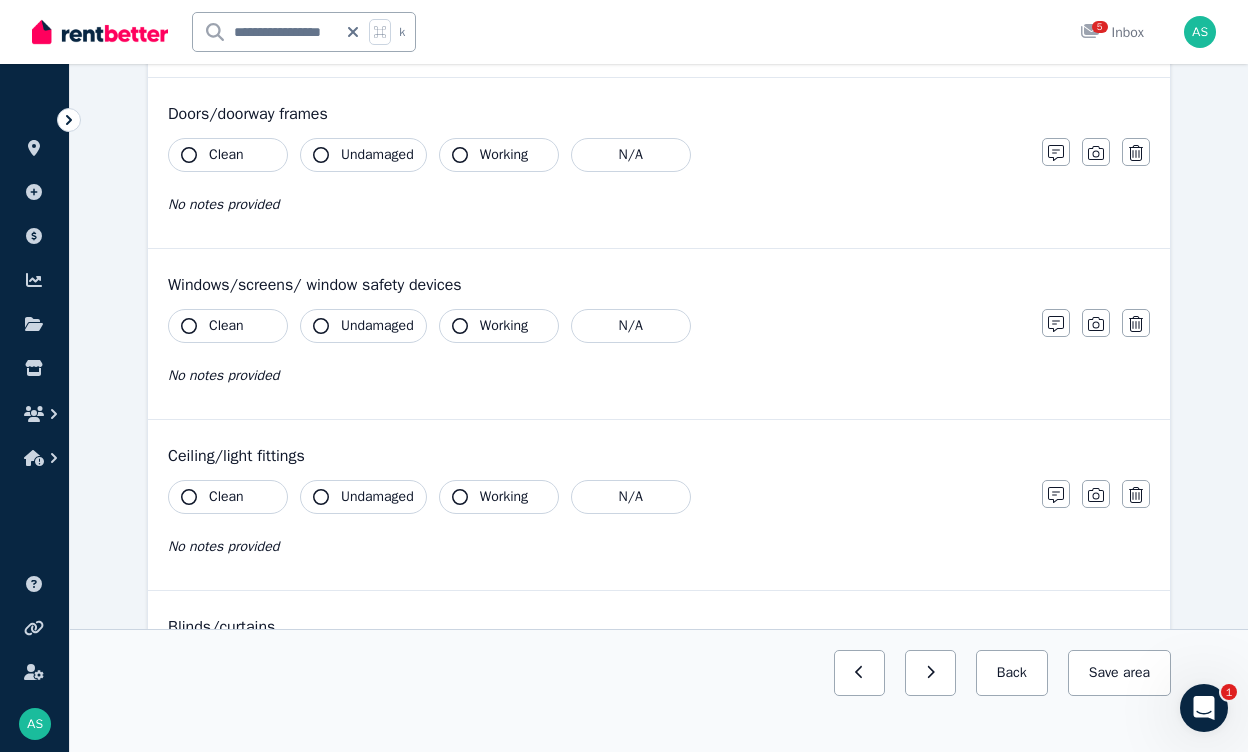 scroll, scrollTop: 417, scrollLeft: 0, axis: vertical 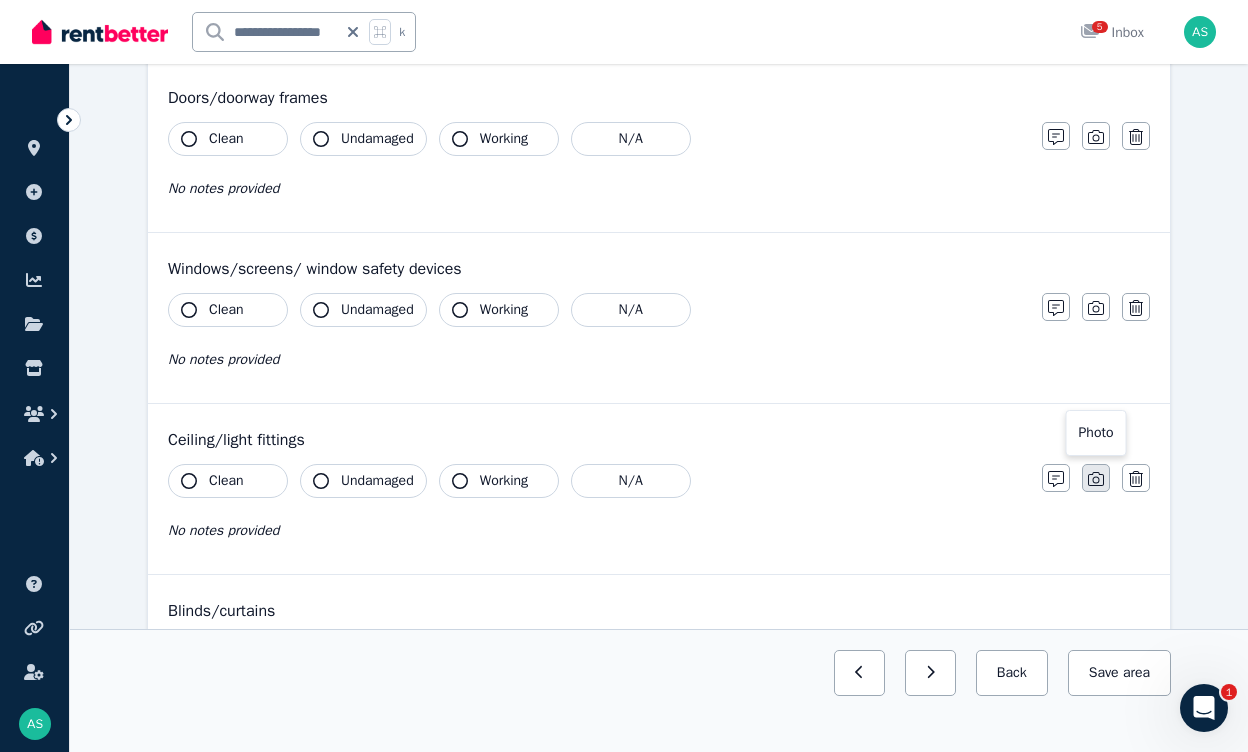 click 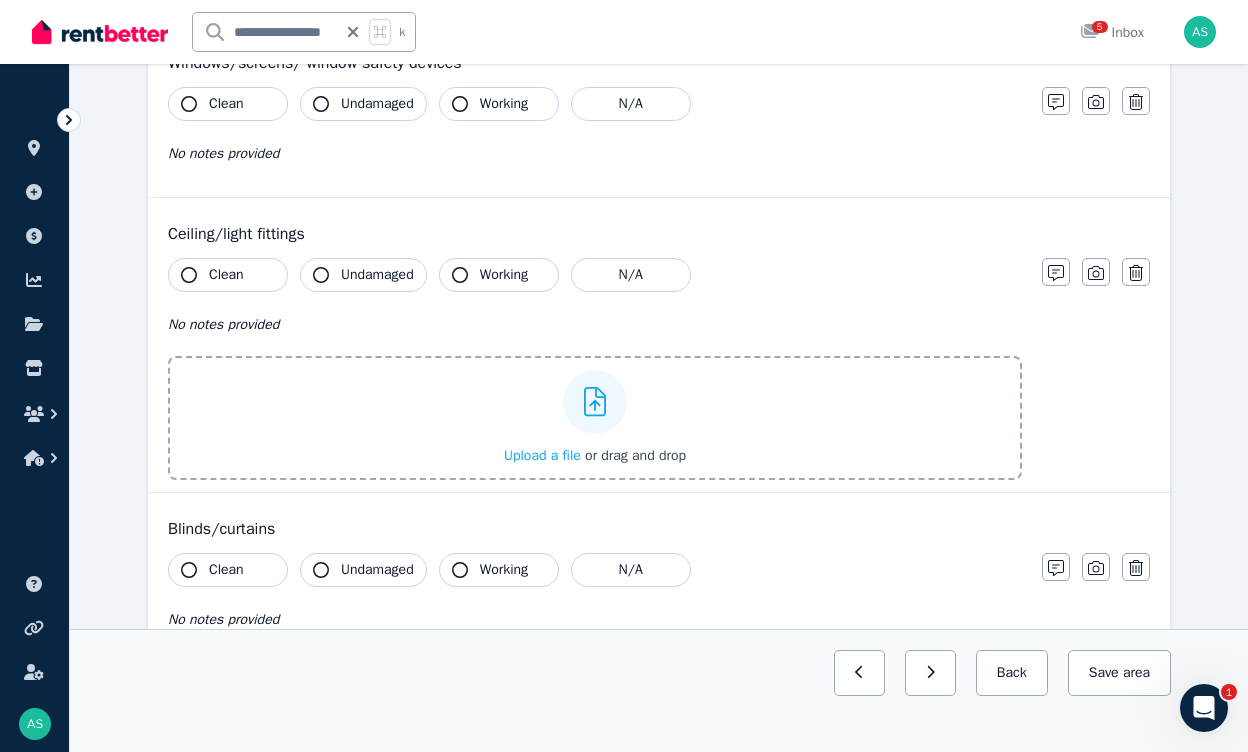scroll, scrollTop: 629, scrollLeft: 0, axis: vertical 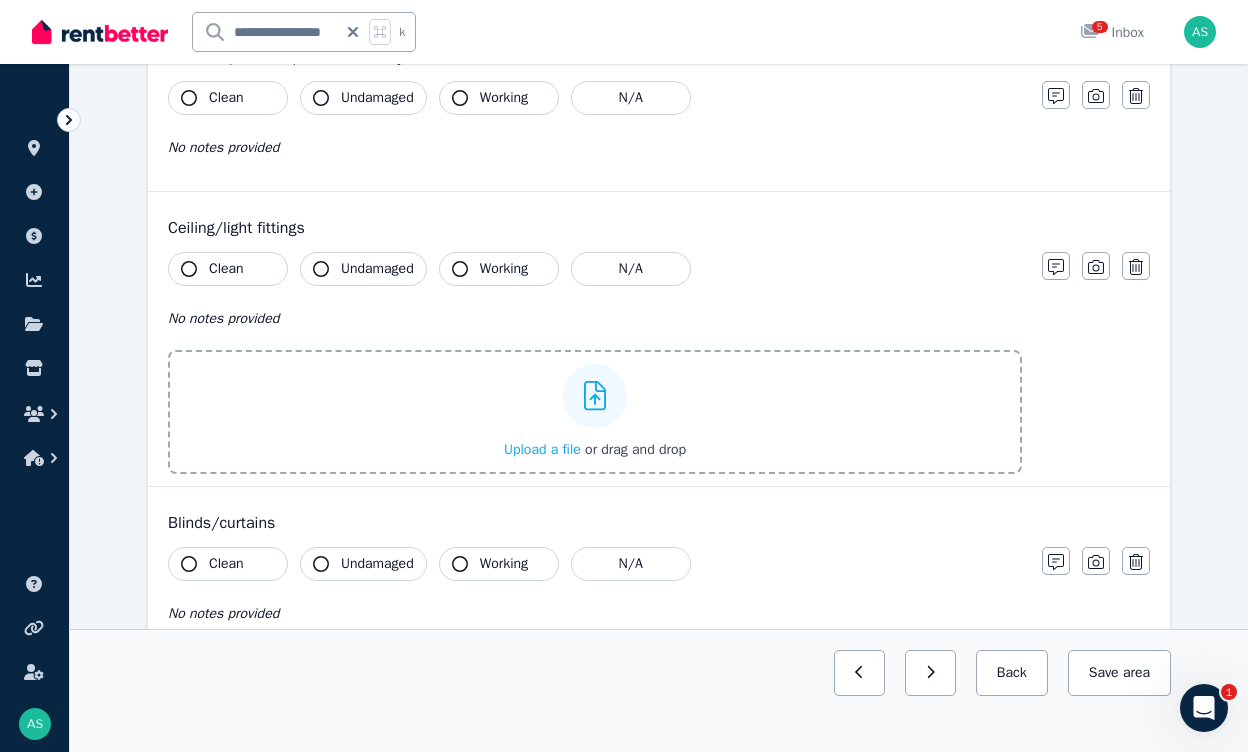 click on "Upload a file" at bounding box center [542, 449] 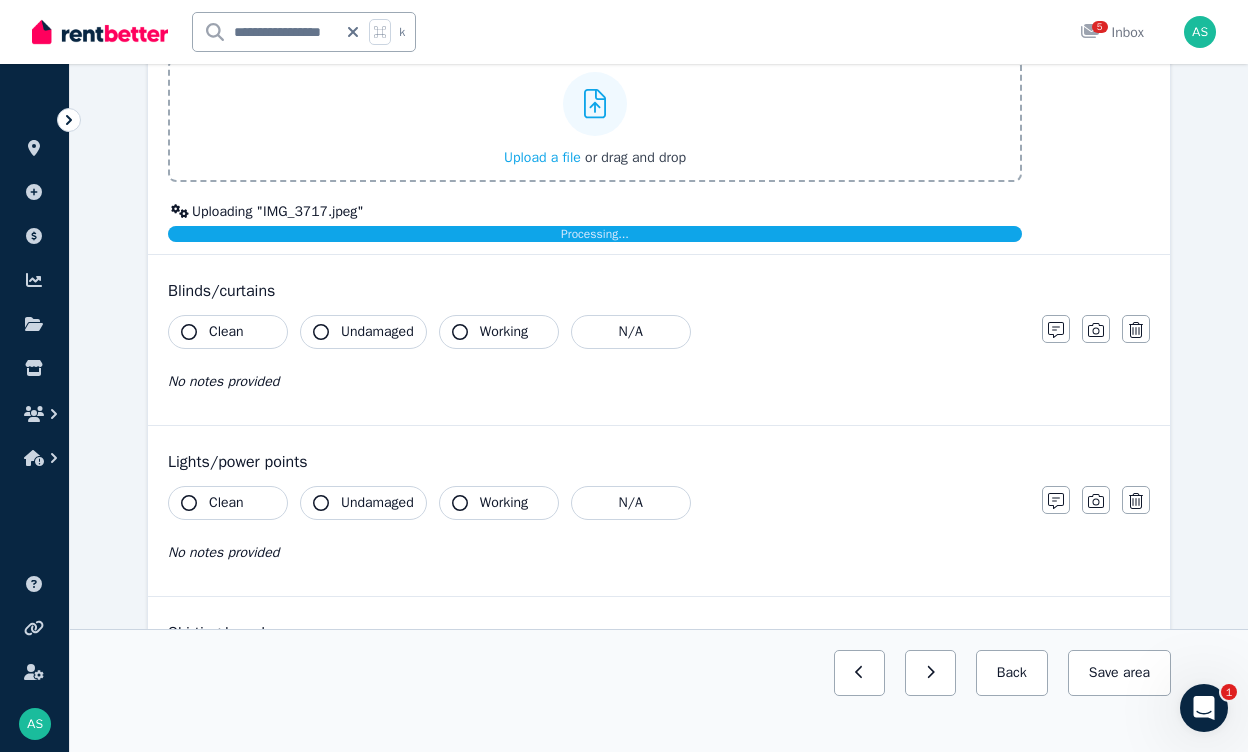 scroll, scrollTop: 923, scrollLeft: 0, axis: vertical 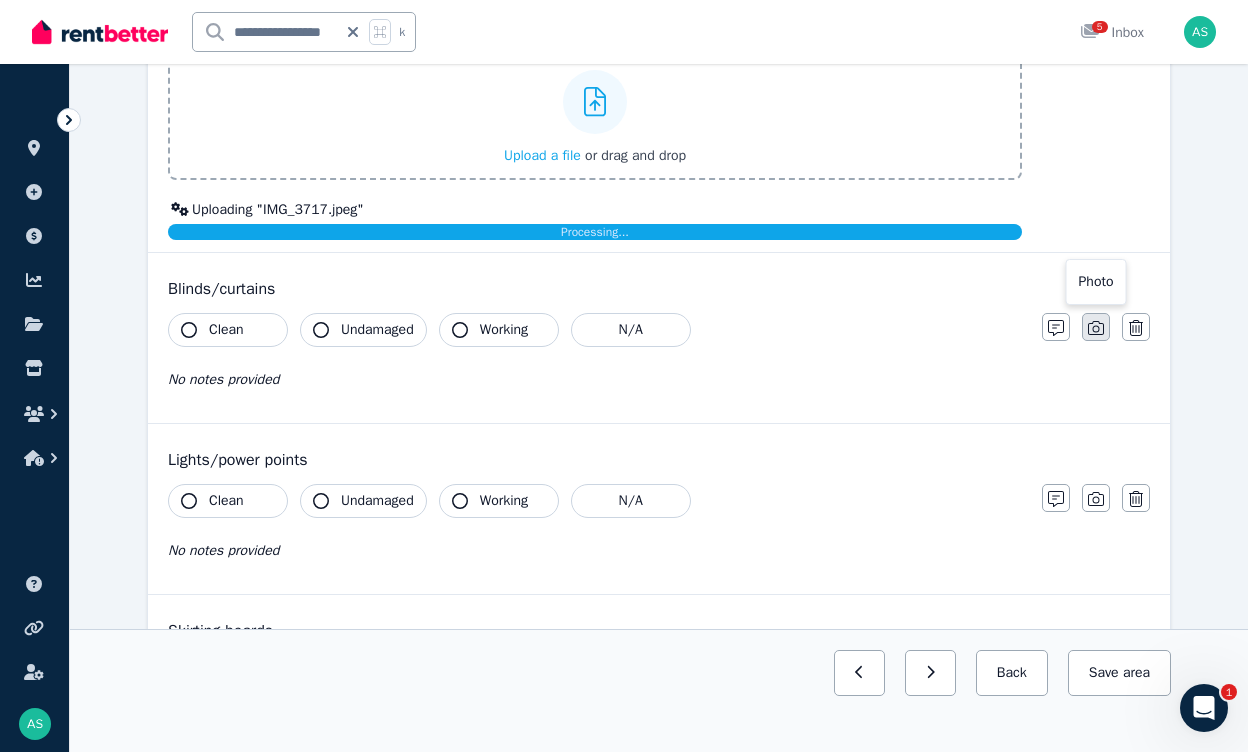 click at bounding box center (1096, 327) 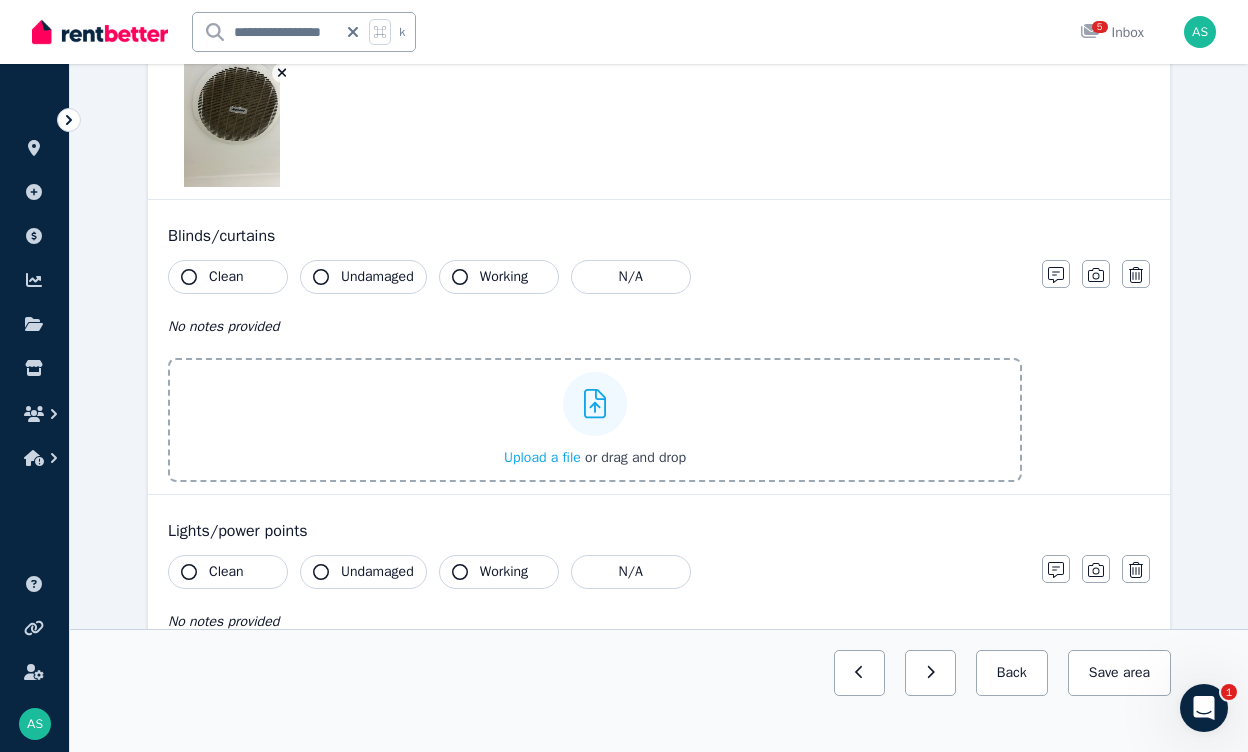scroll, scrollTop: 1113, scrollLeft: 0, axis: vertical 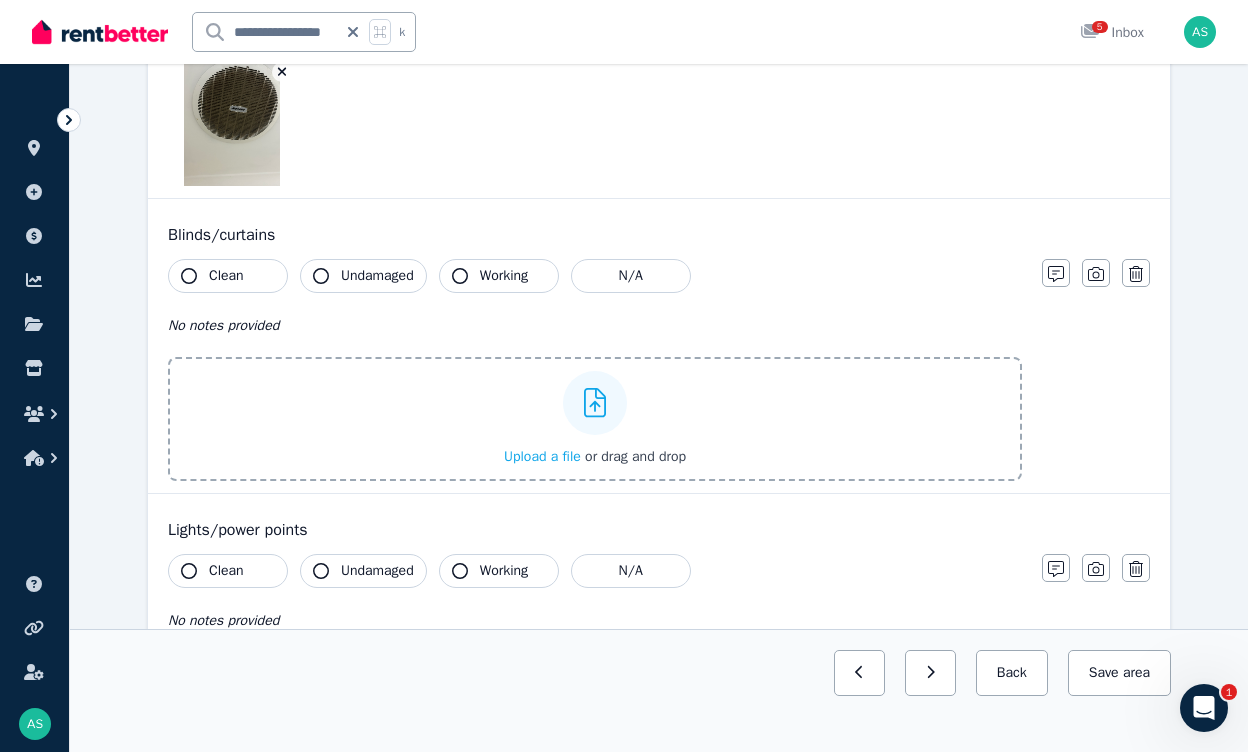 click on "Upload a file" at bounding box center (542, 456) 